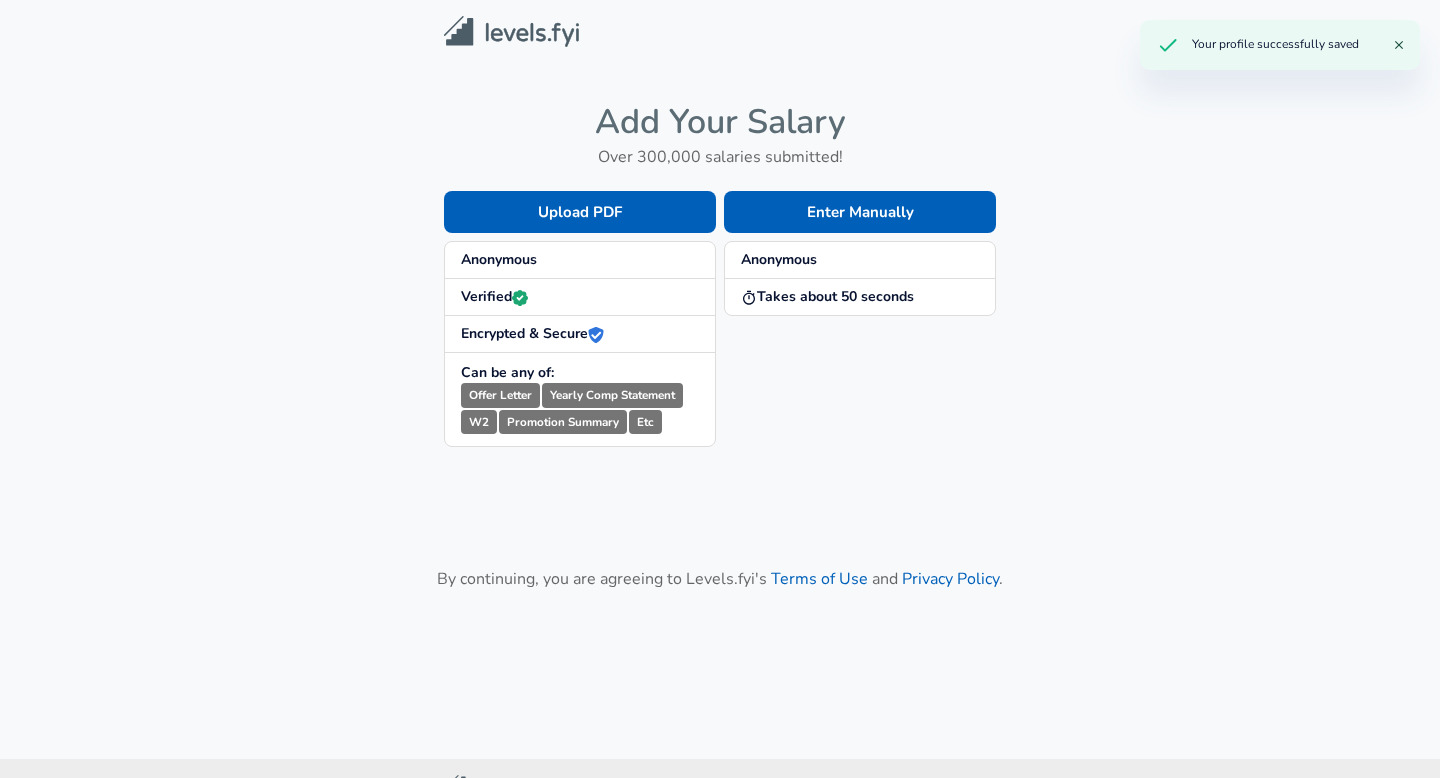 scroll, scrollTop: 0, scrollLeft: 0, axis: both 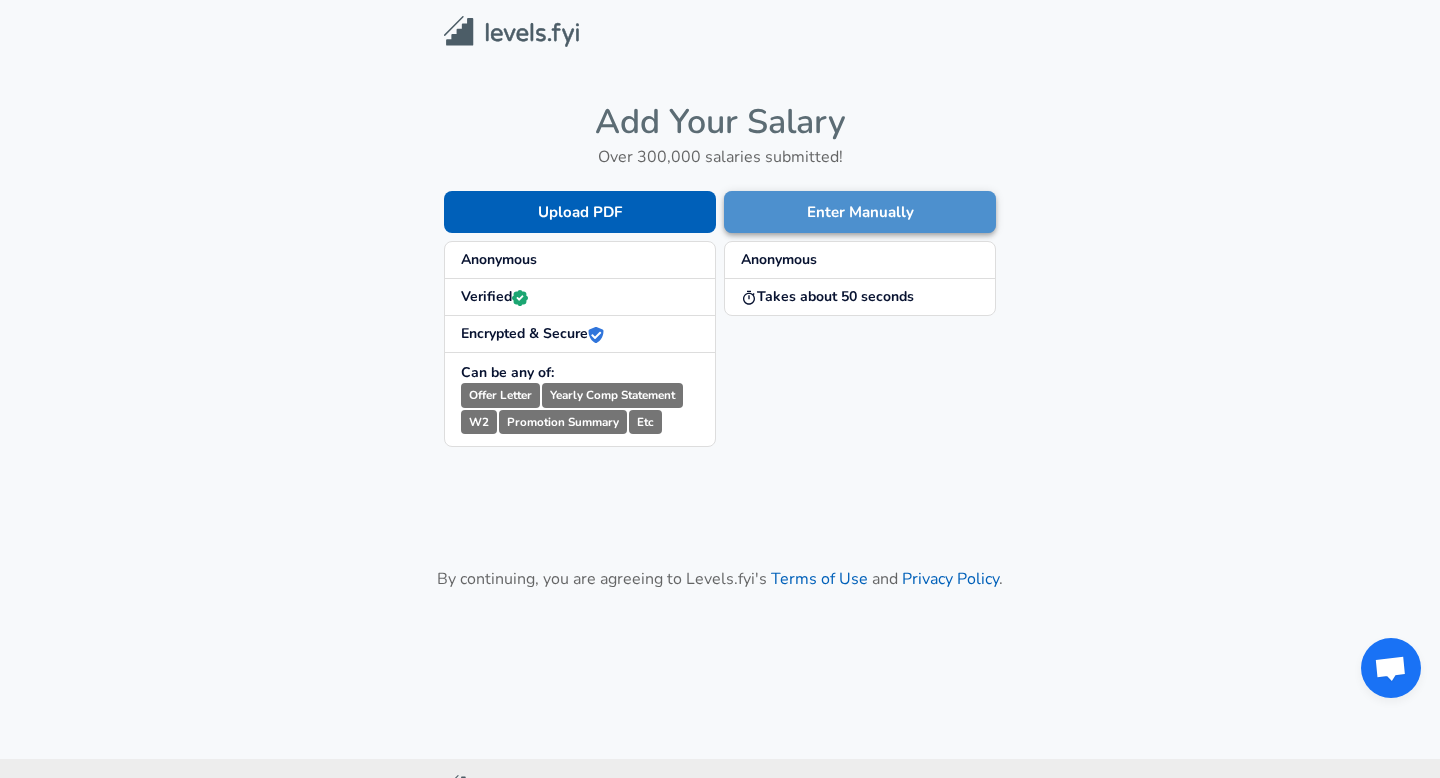 click on "Enter Manually" at bounding box center [860, 212] 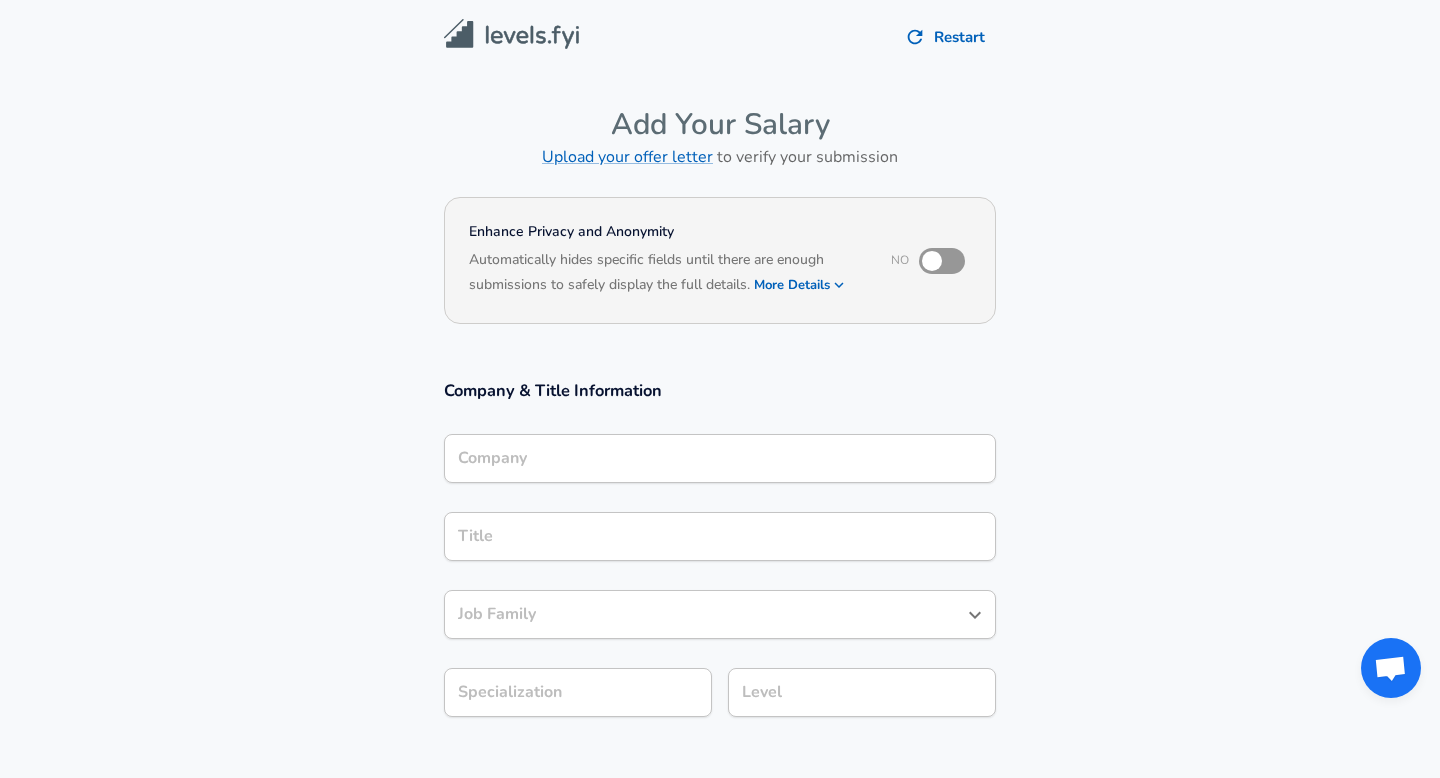 scroll, scrollTop: 20, scrollLeft: 0, axis: vertical 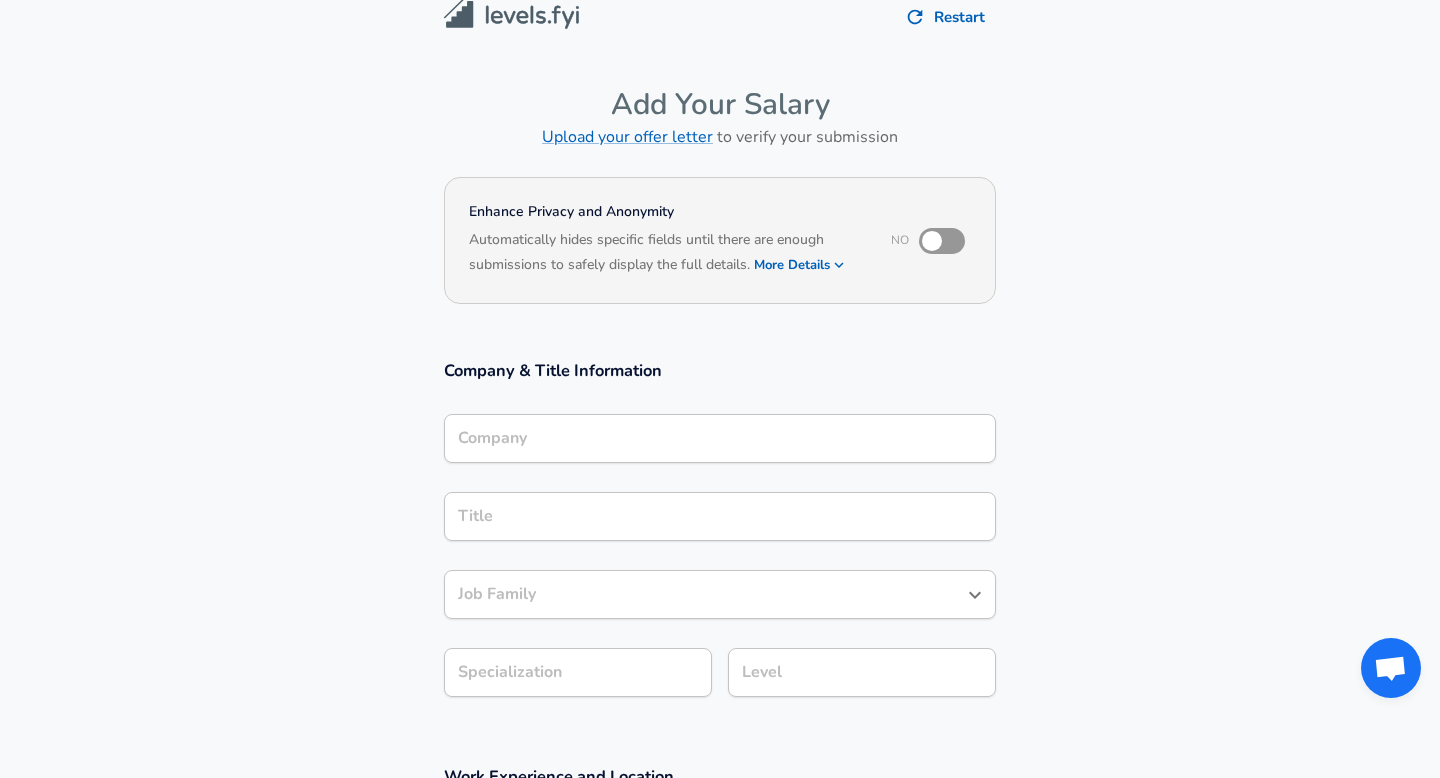 click on "Company" at bounding box center (720, 438) 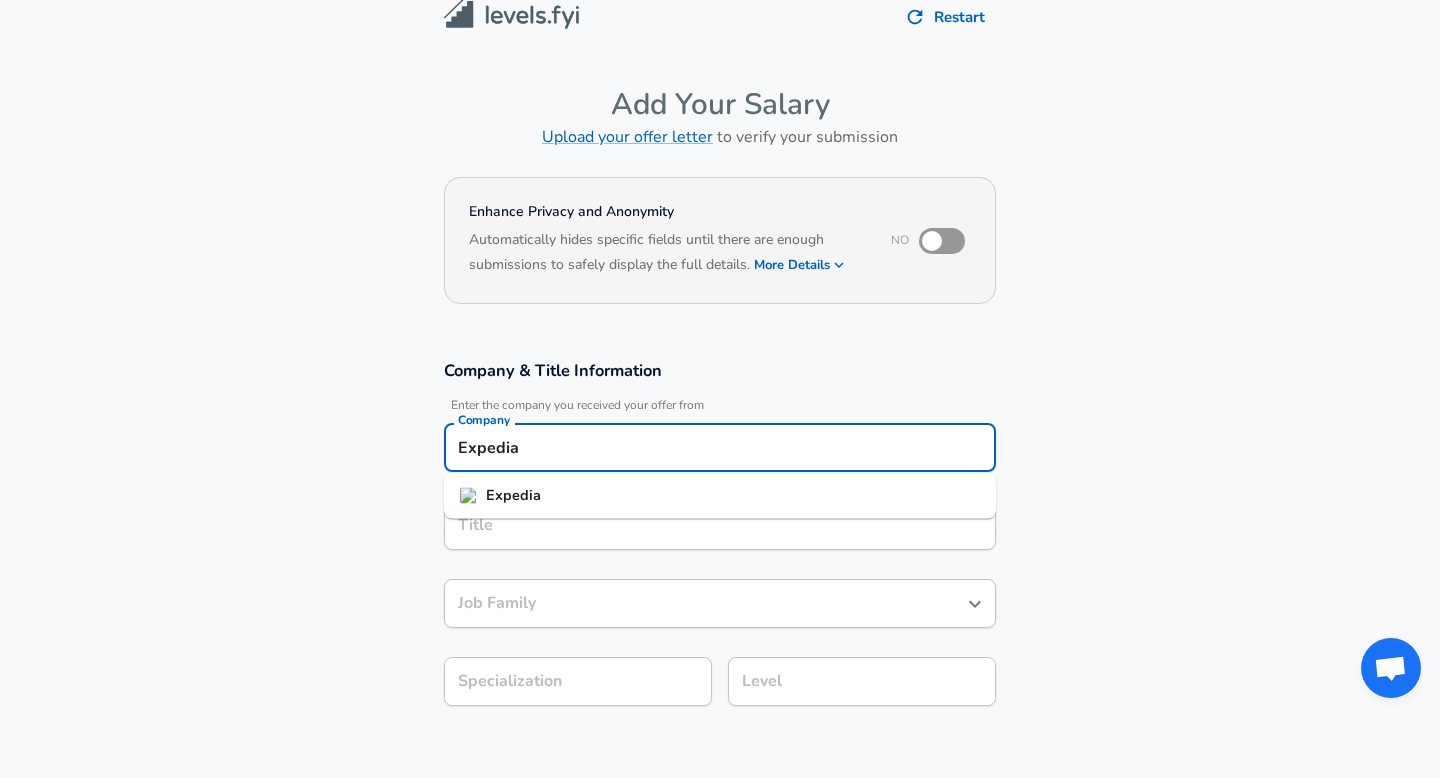 click on "Expedia" at bounding box center (720, 496) 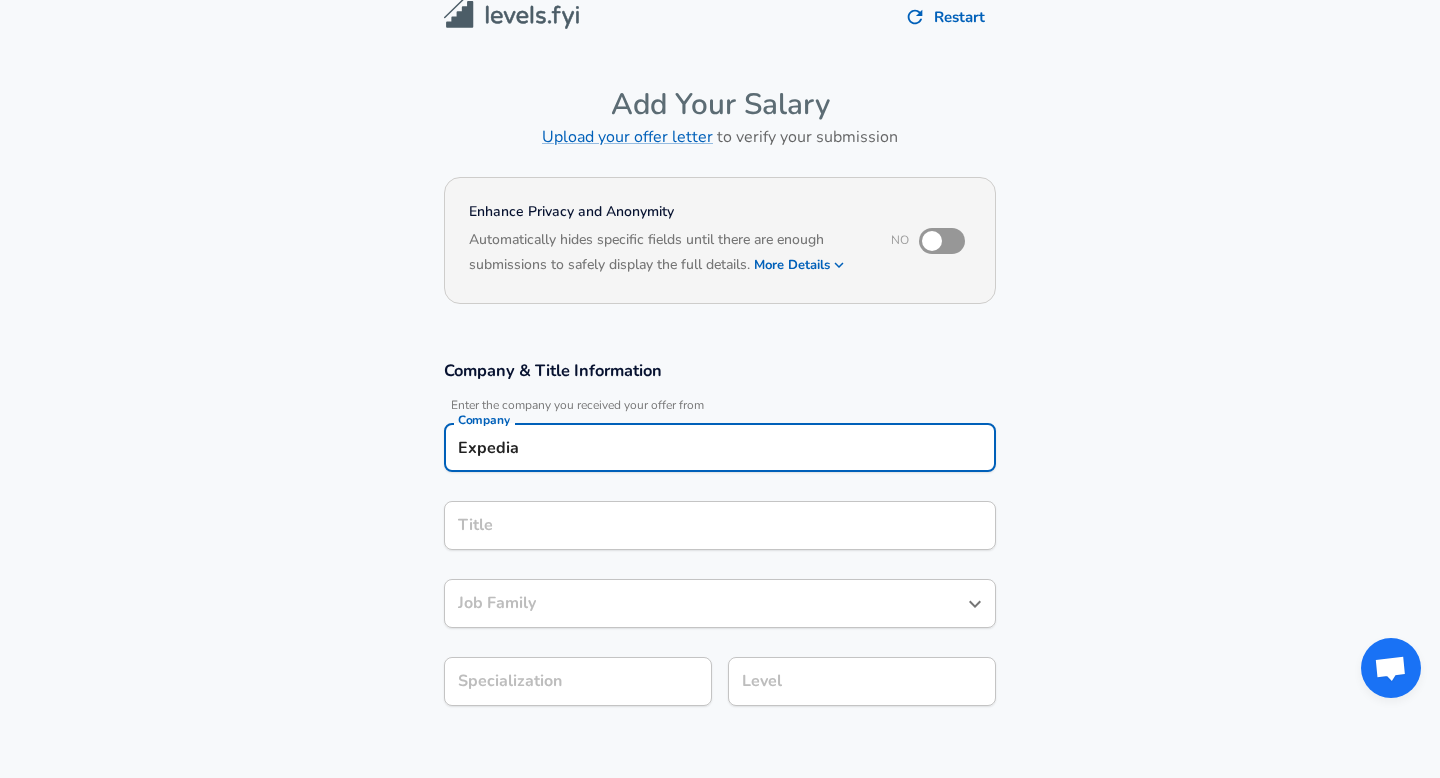 type on "Expedia" 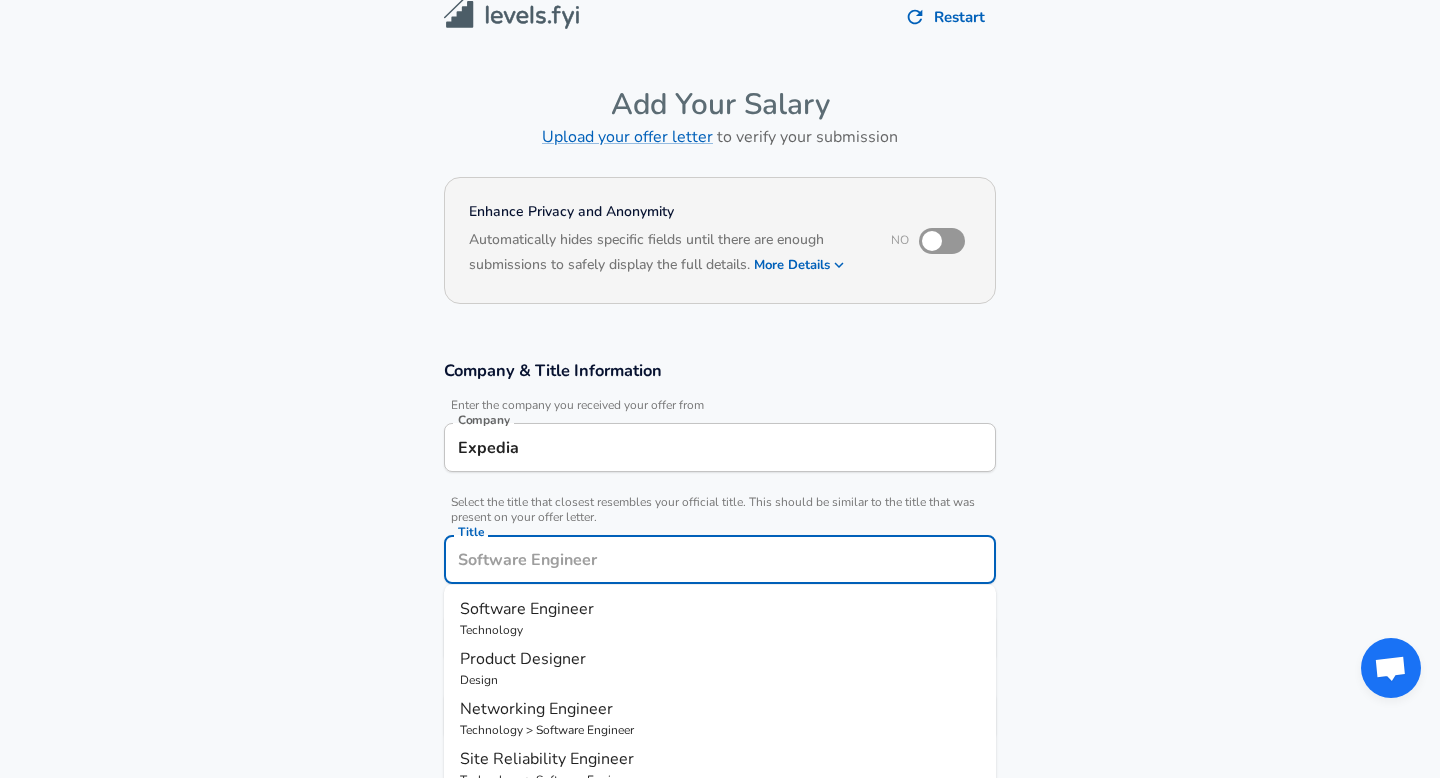 scroll, scrollTop: 60, scrollLeft: 0, axis: vertical 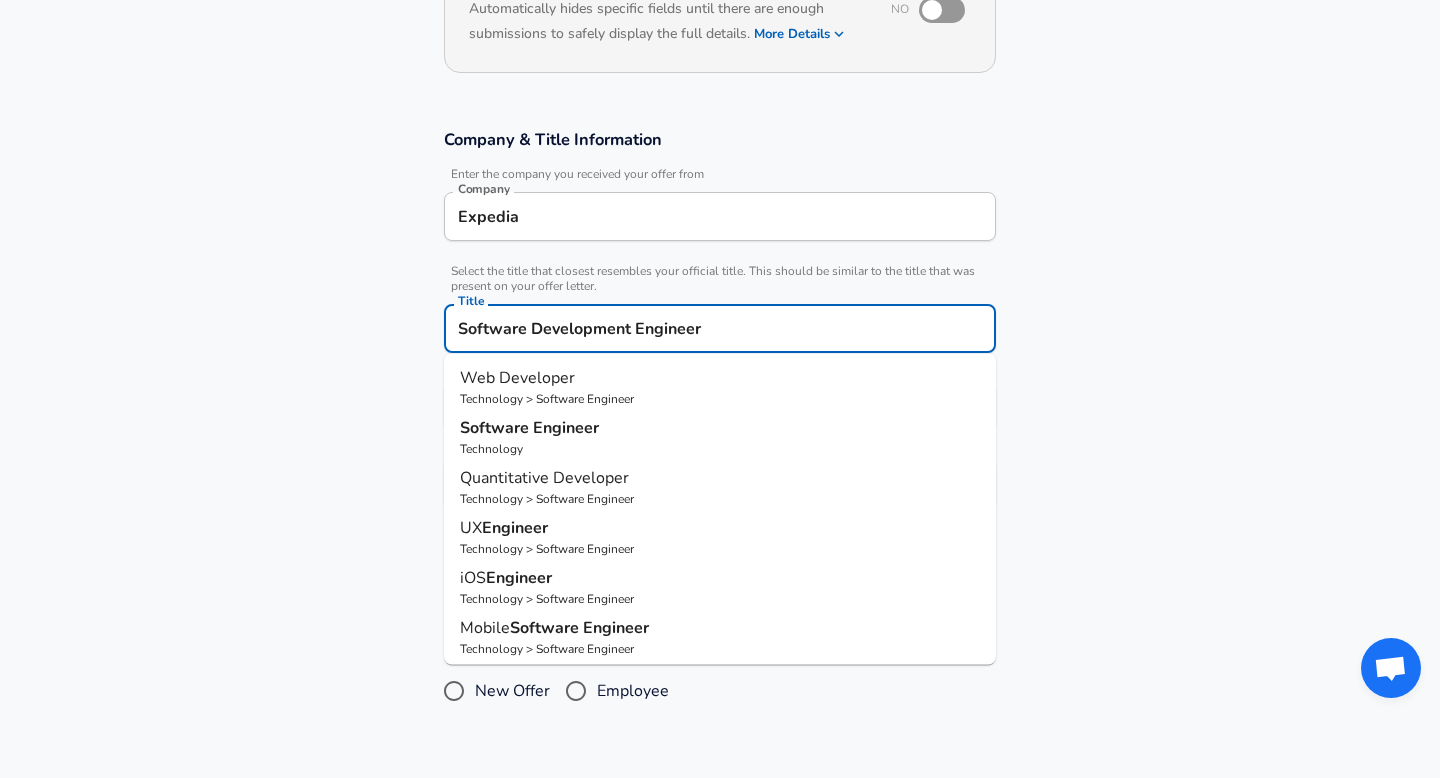 type on "Software Development Enginee" 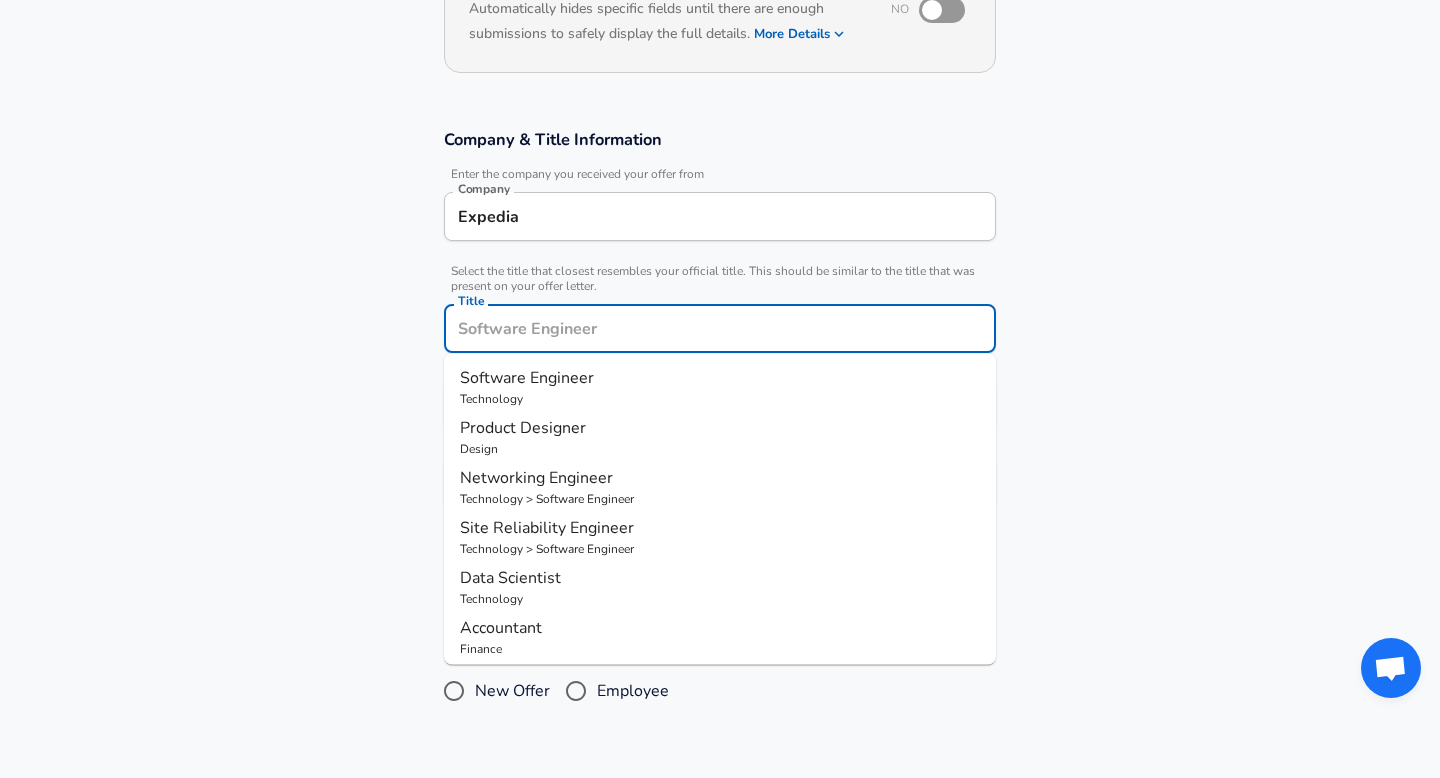 scroll, scrollTop: 0, scrollLeft: 0, axis: both 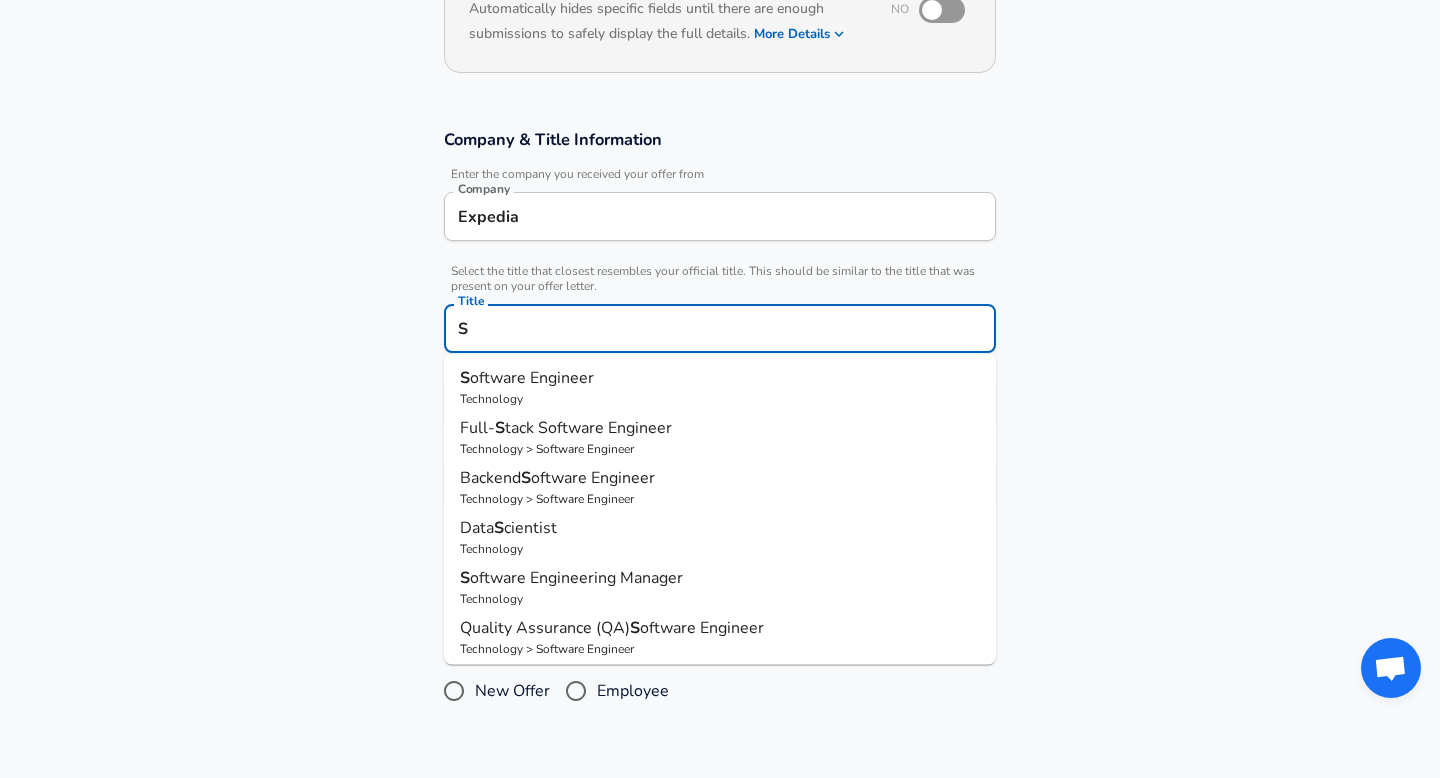 click on "S oftware Engineer" at bounding box center [720, 378] 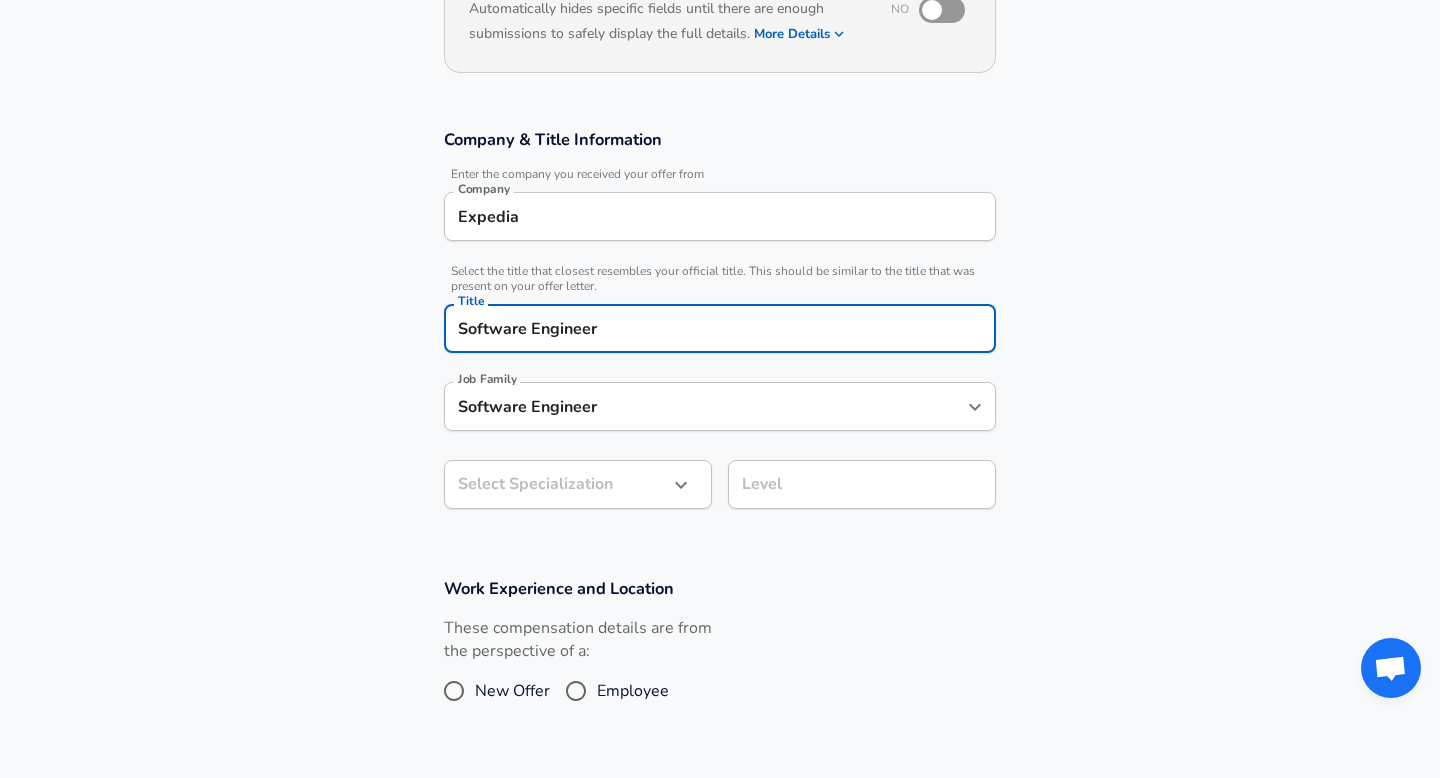 type on "Software Engineer" 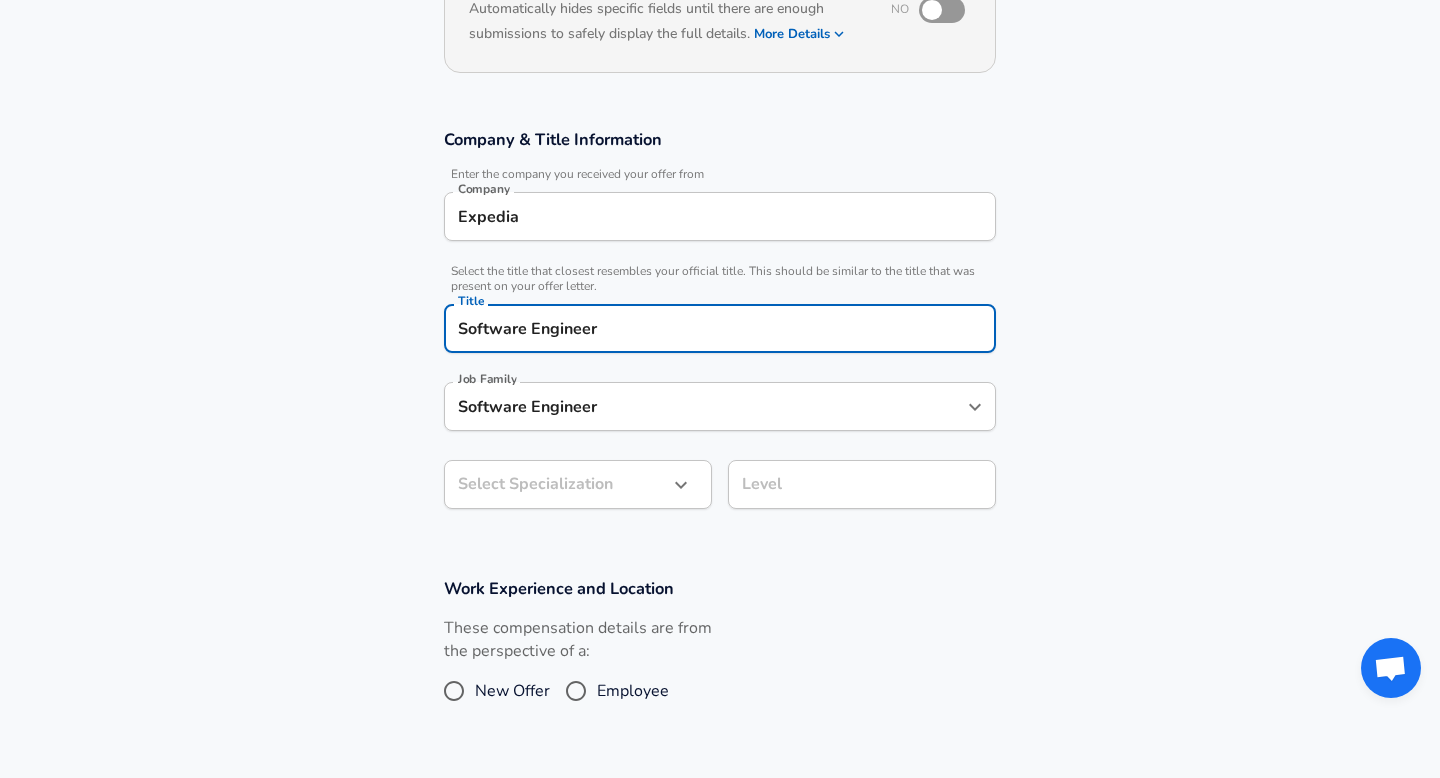 click on "Terms of Use and Privacy Policy. © 2017 -" at bounding box center [720, 138] 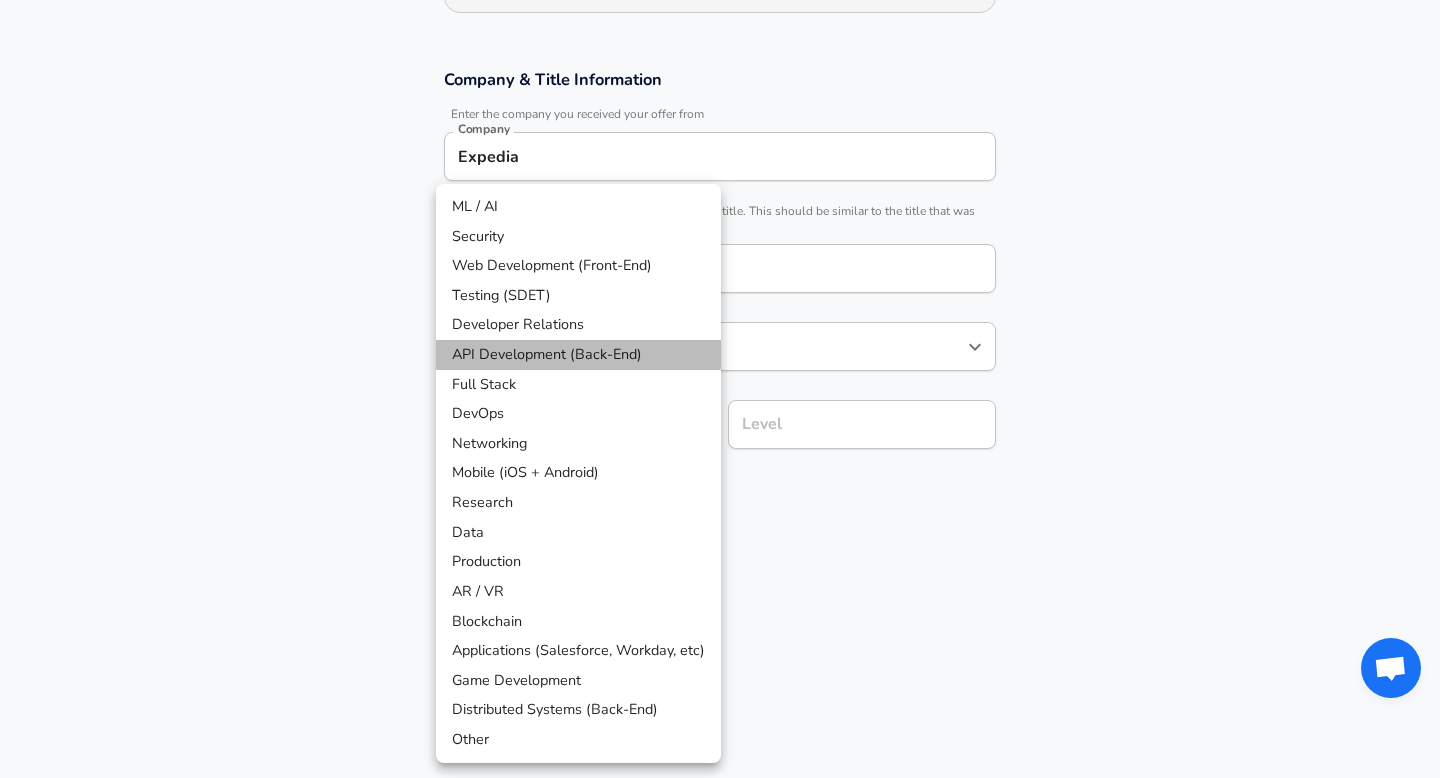 click on "API Development (Back-End)" at bounding box center [578, 355] 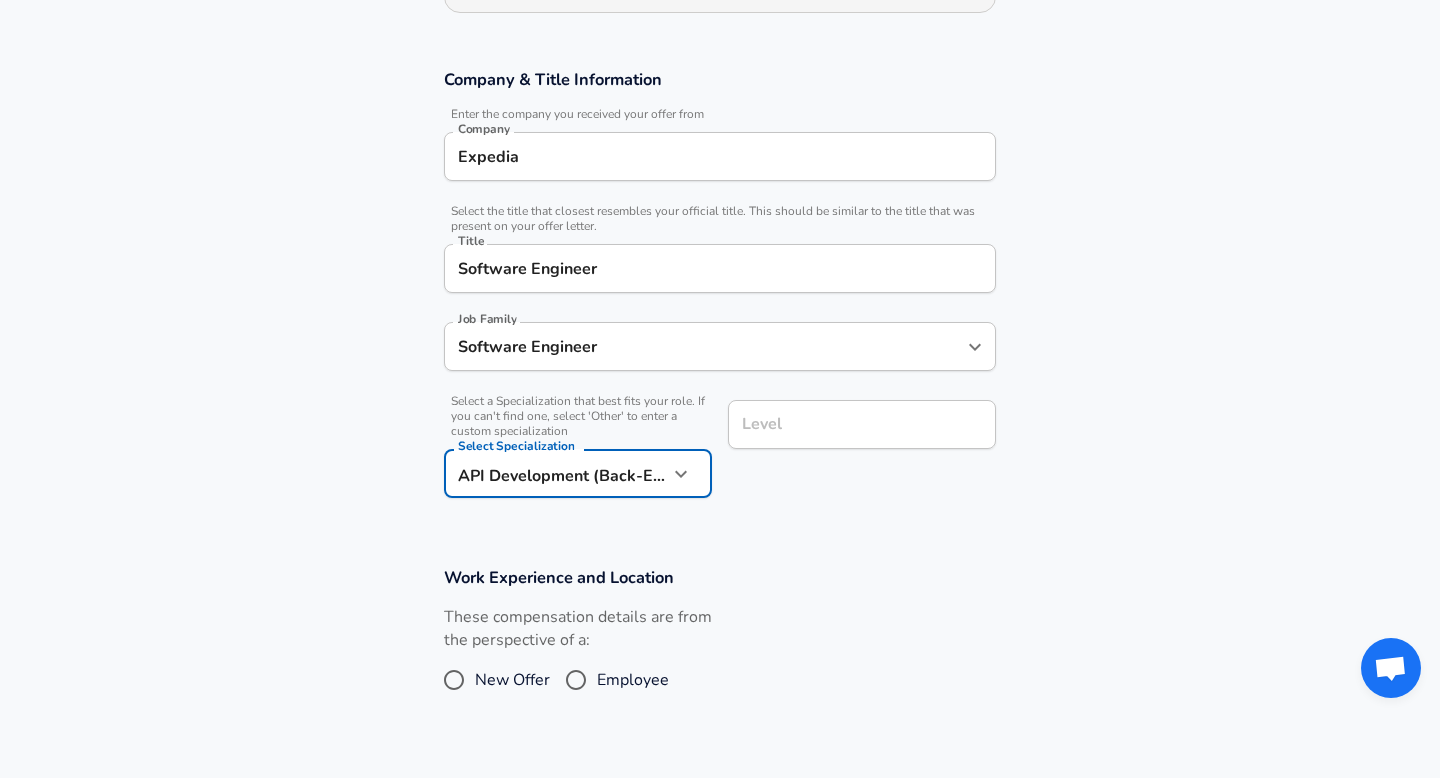 scroll, scrollTop: 351, scrollLeft: 0, axis: vertical 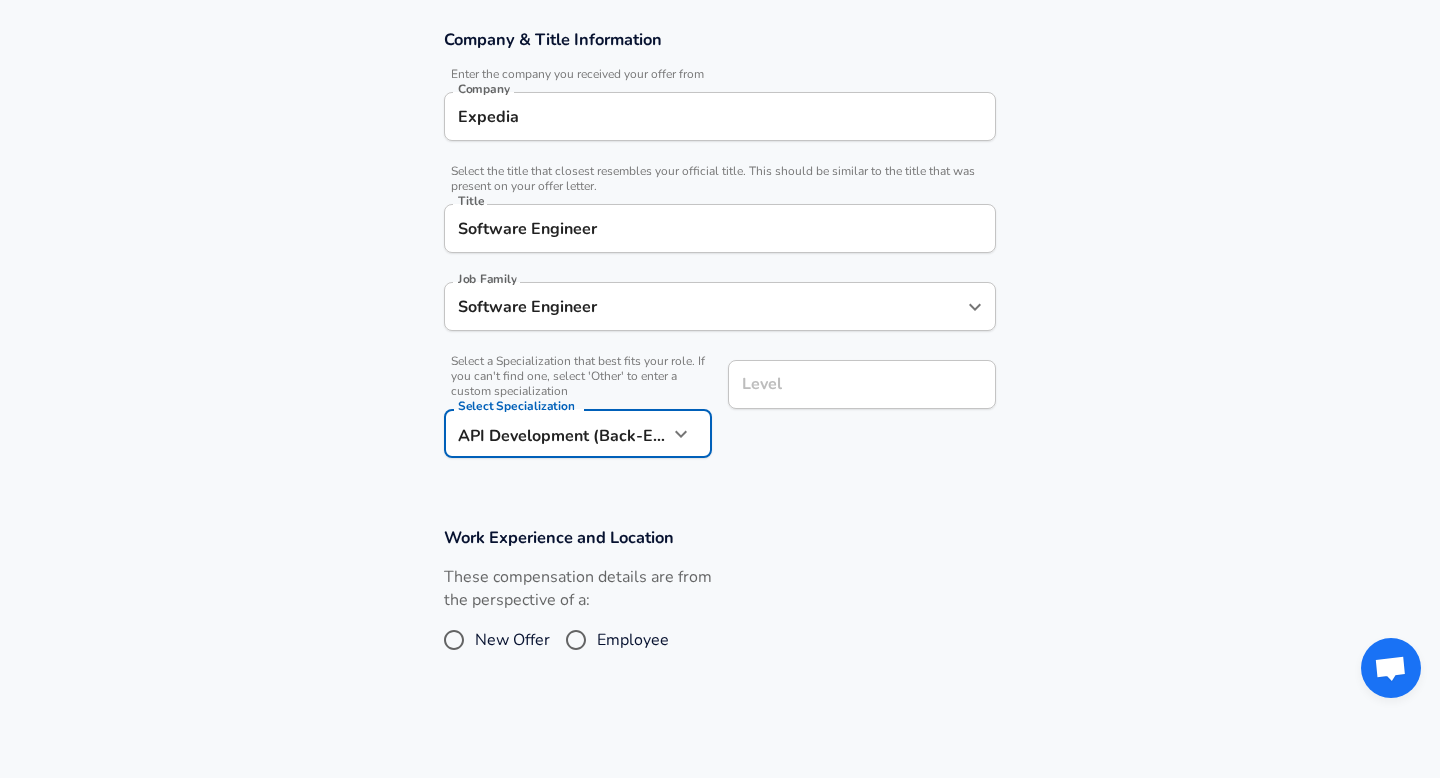 click on "Level" at bounding box center (862, 384) 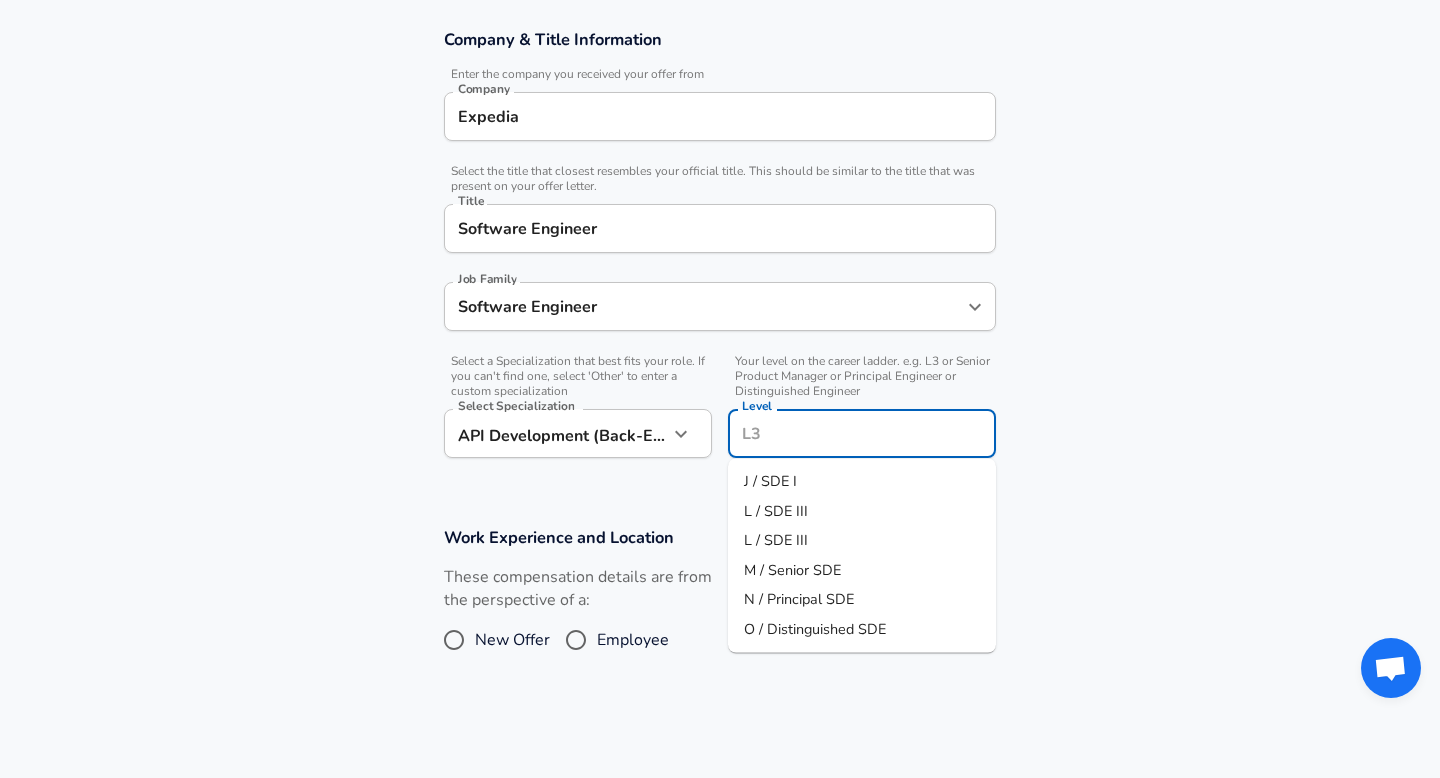 click on "L / SDE III" at bounding box center (862, 541) 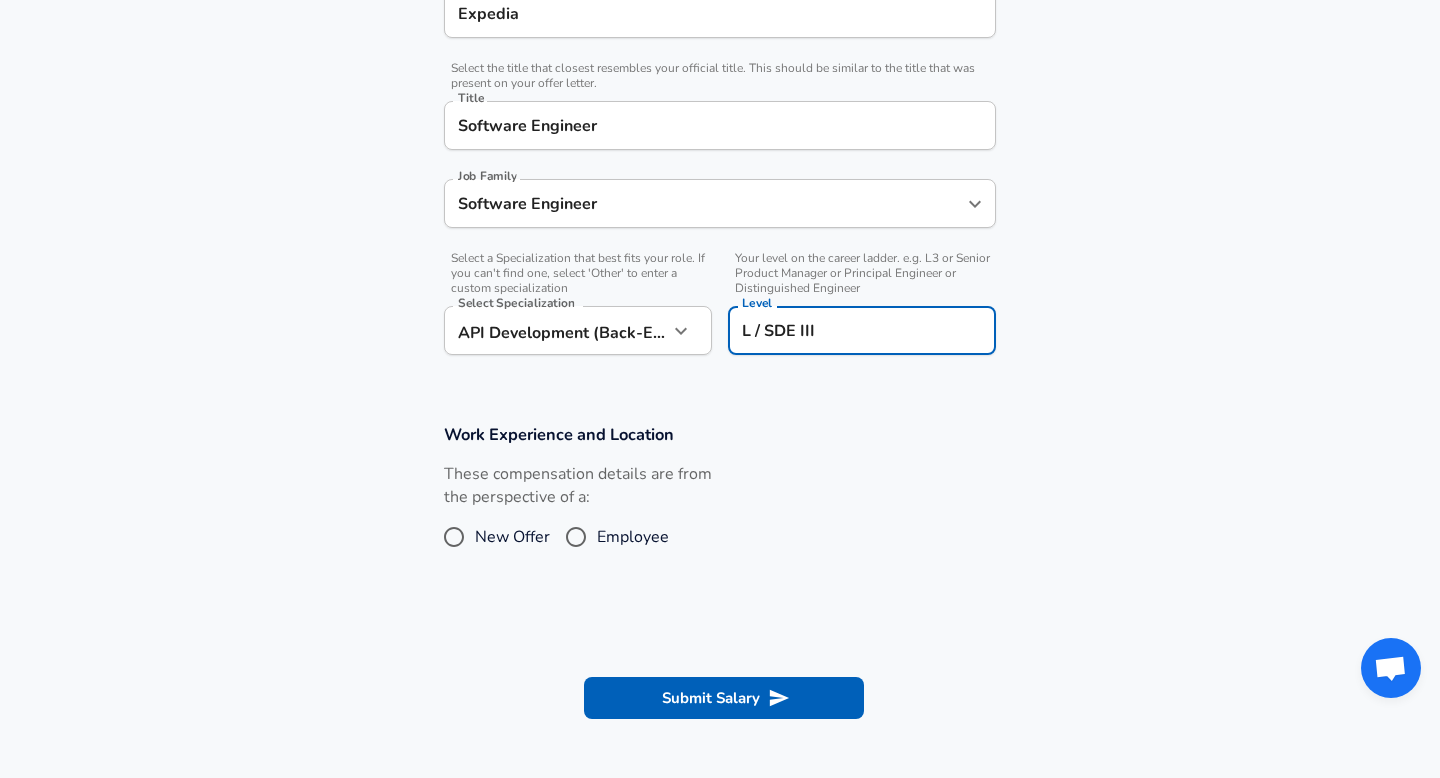 scroll, scrollTop: 456, scrollLeft: 0, axis: vertical 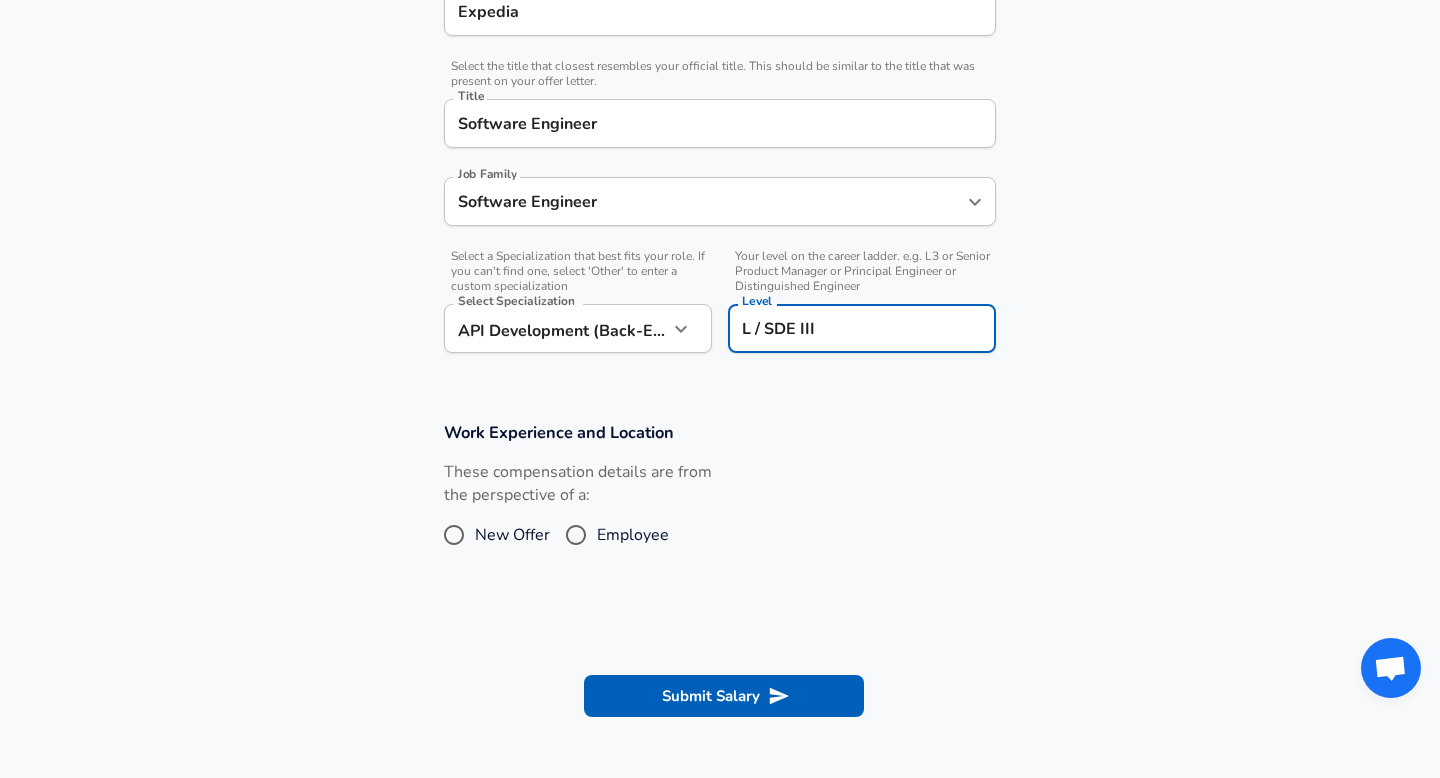 click on "Employee" at bounding box center [633, 535] 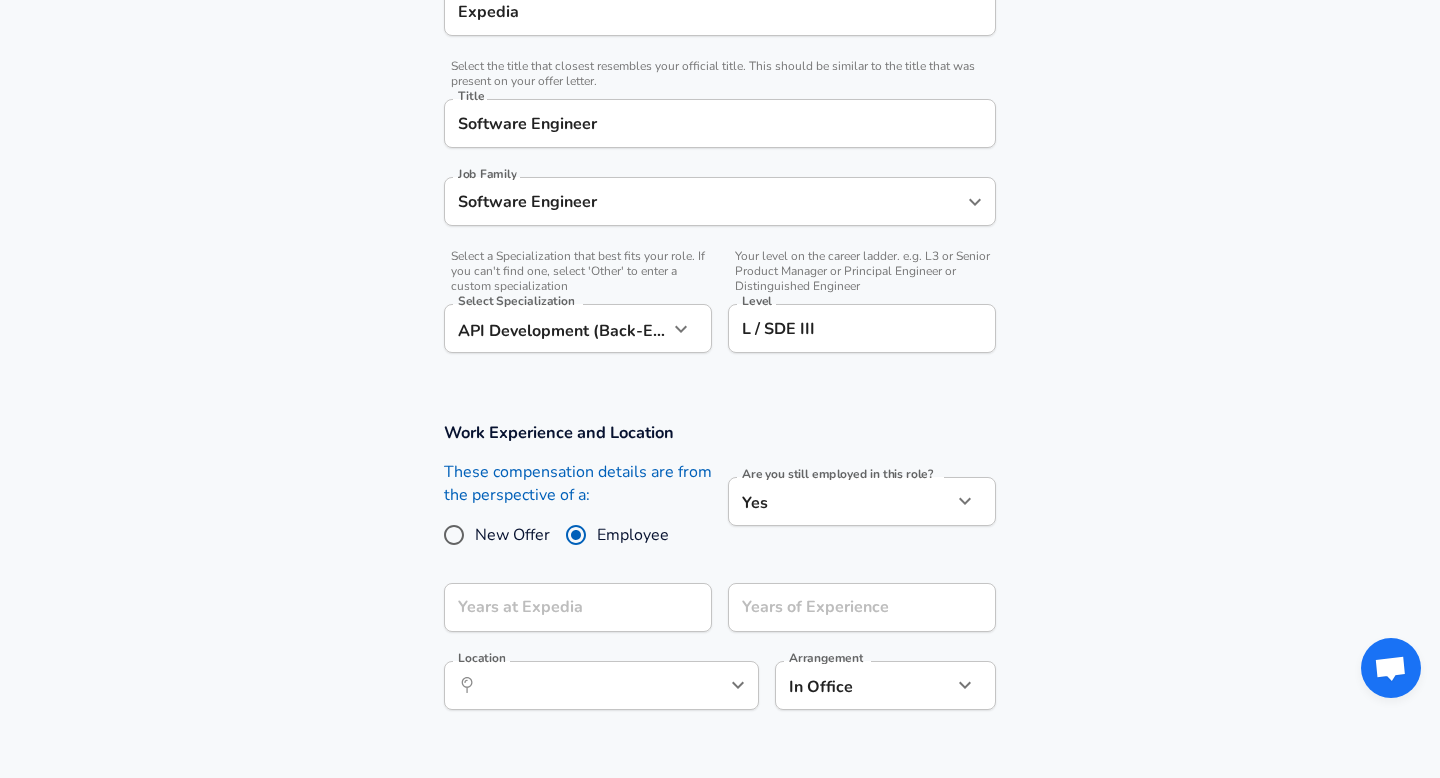 scroll, scrollTop: 525, scrollLeft: 0, axis: vertical 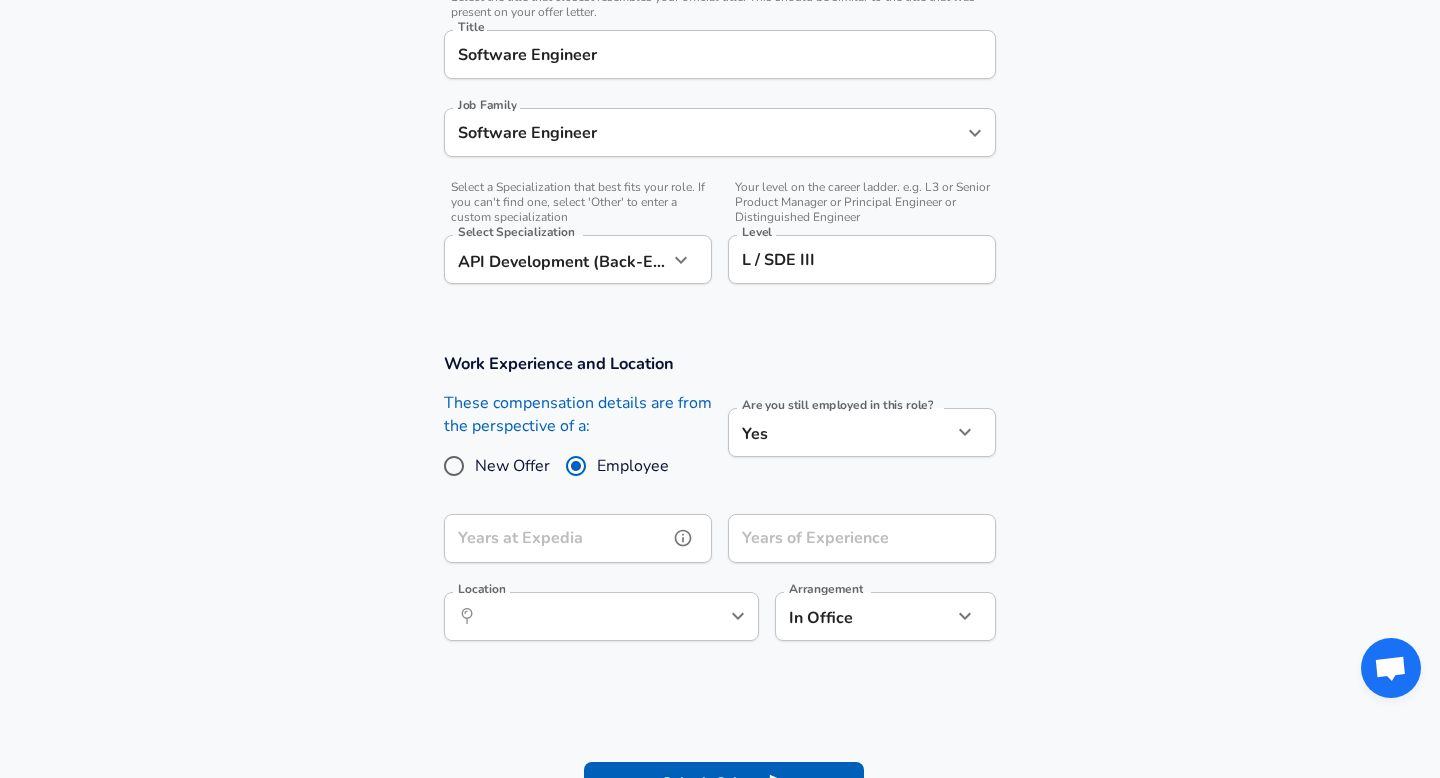 click on "Years at Expedia" at bounding box center [556, 538] 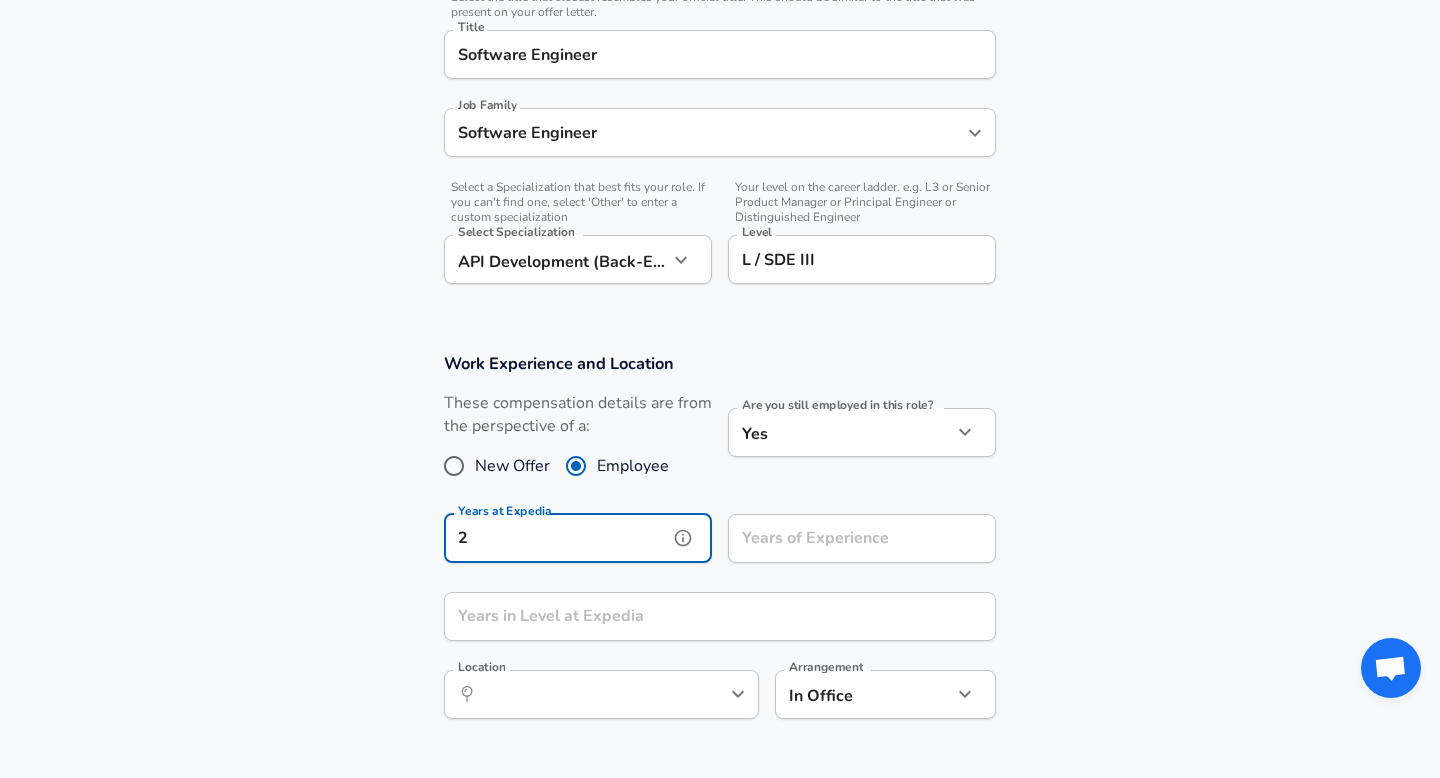 type on "2" 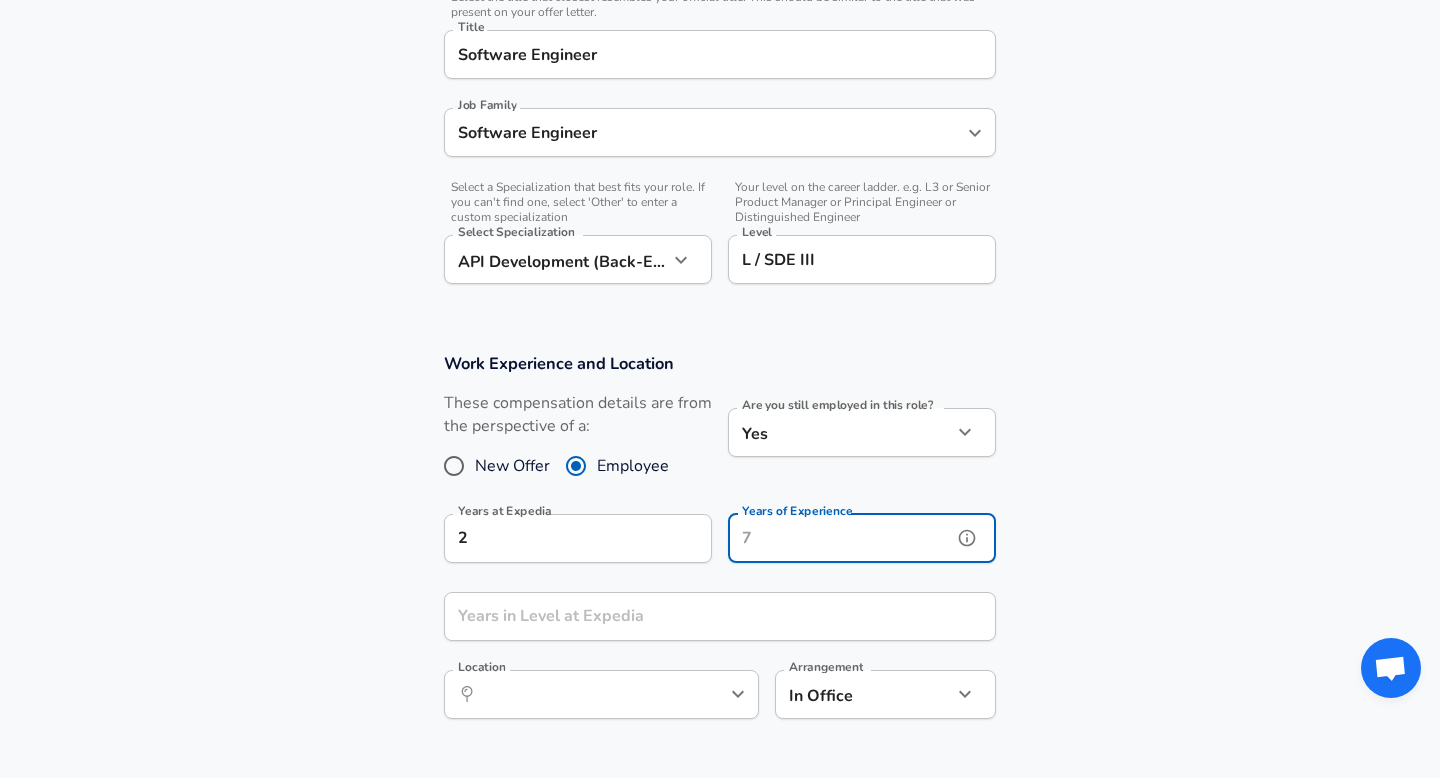 click on "Years of Experience Years of Experience" at bounding box center [862, 541] 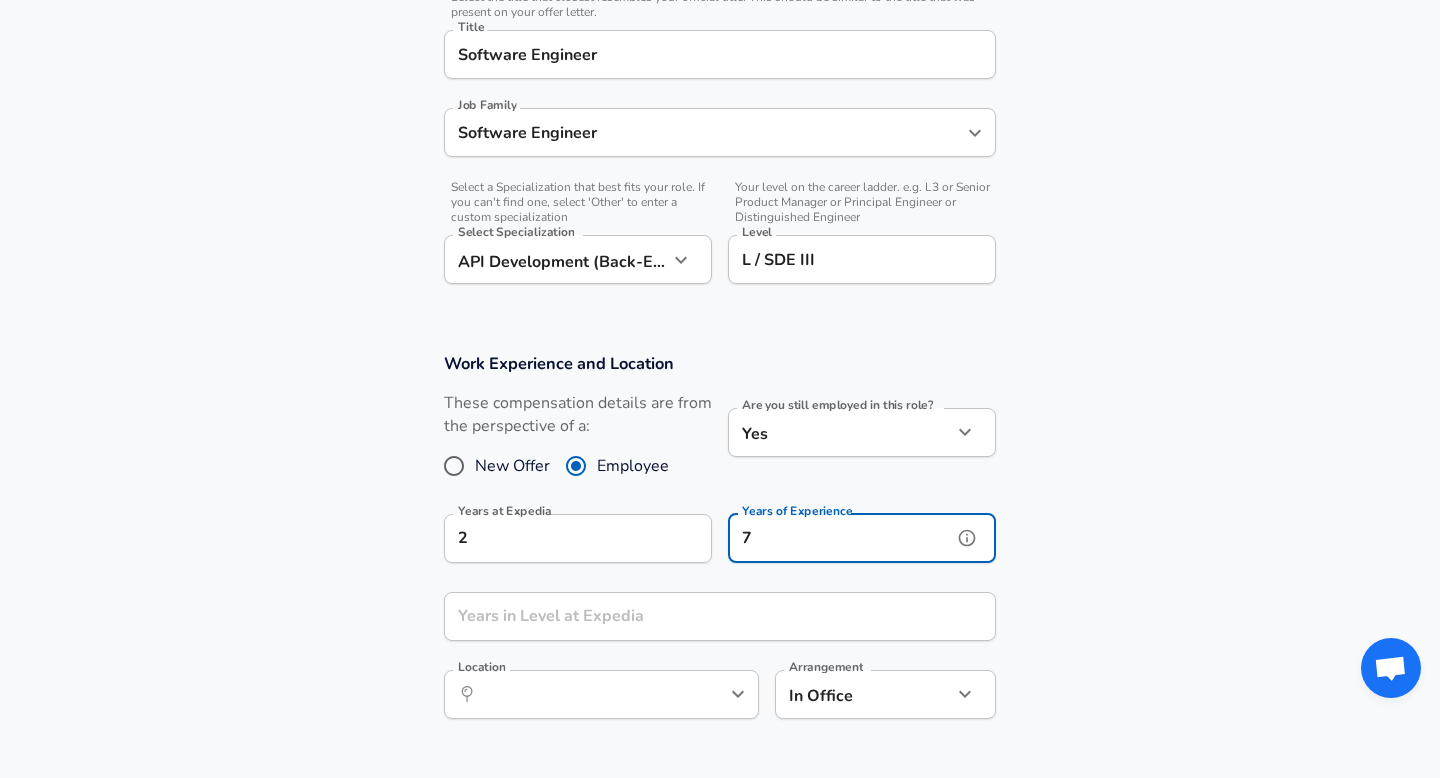 type on "7" 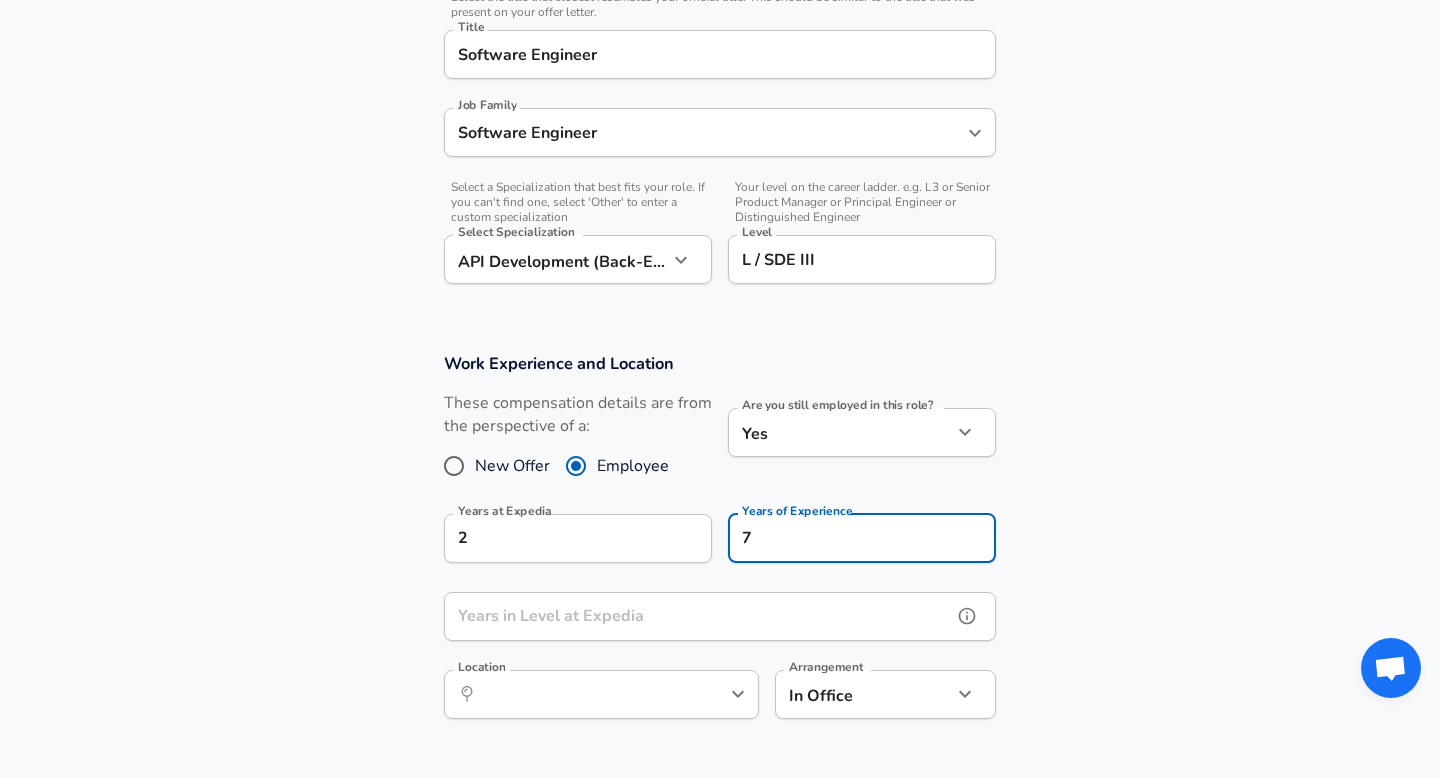 click on "Years in Level at Expedia" at bounding box center [698, 616] 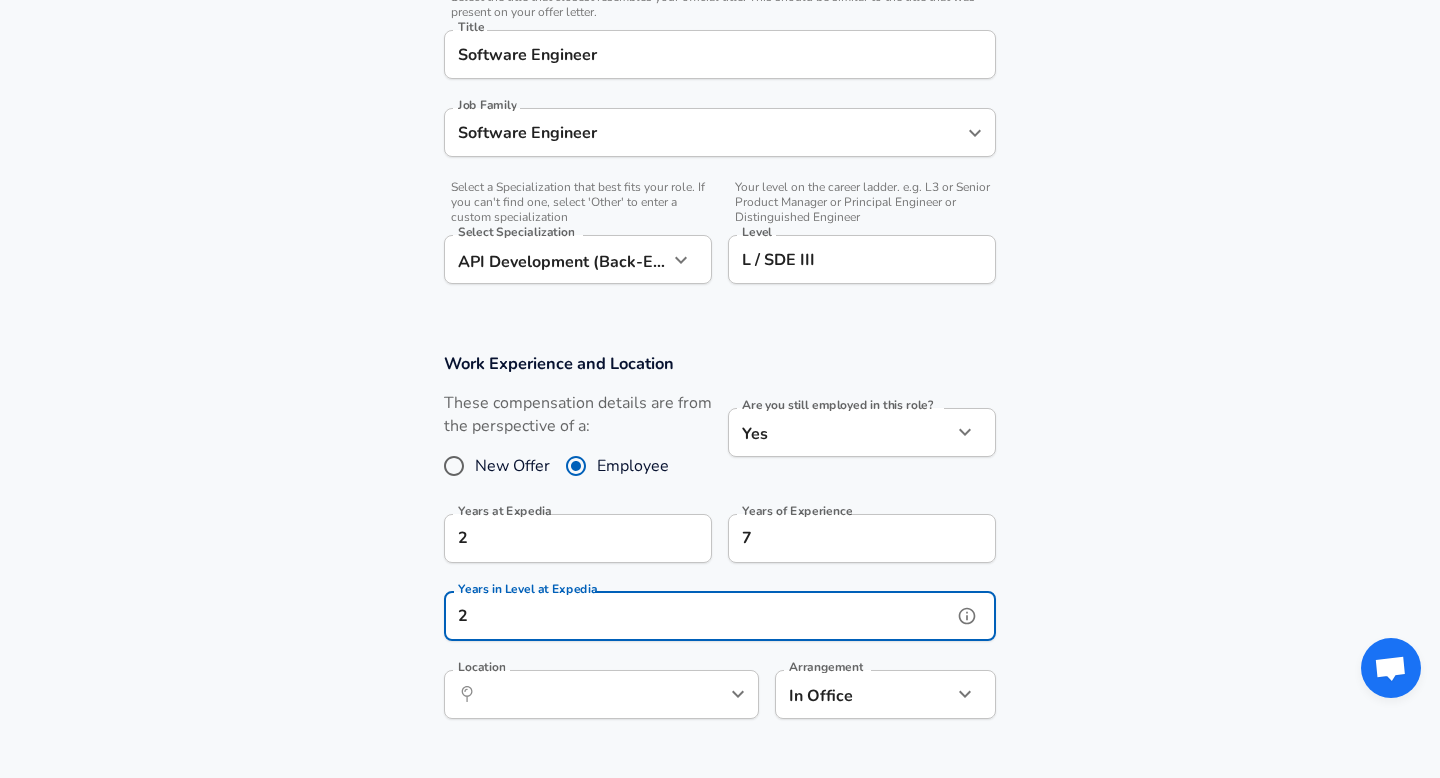 type on "2" 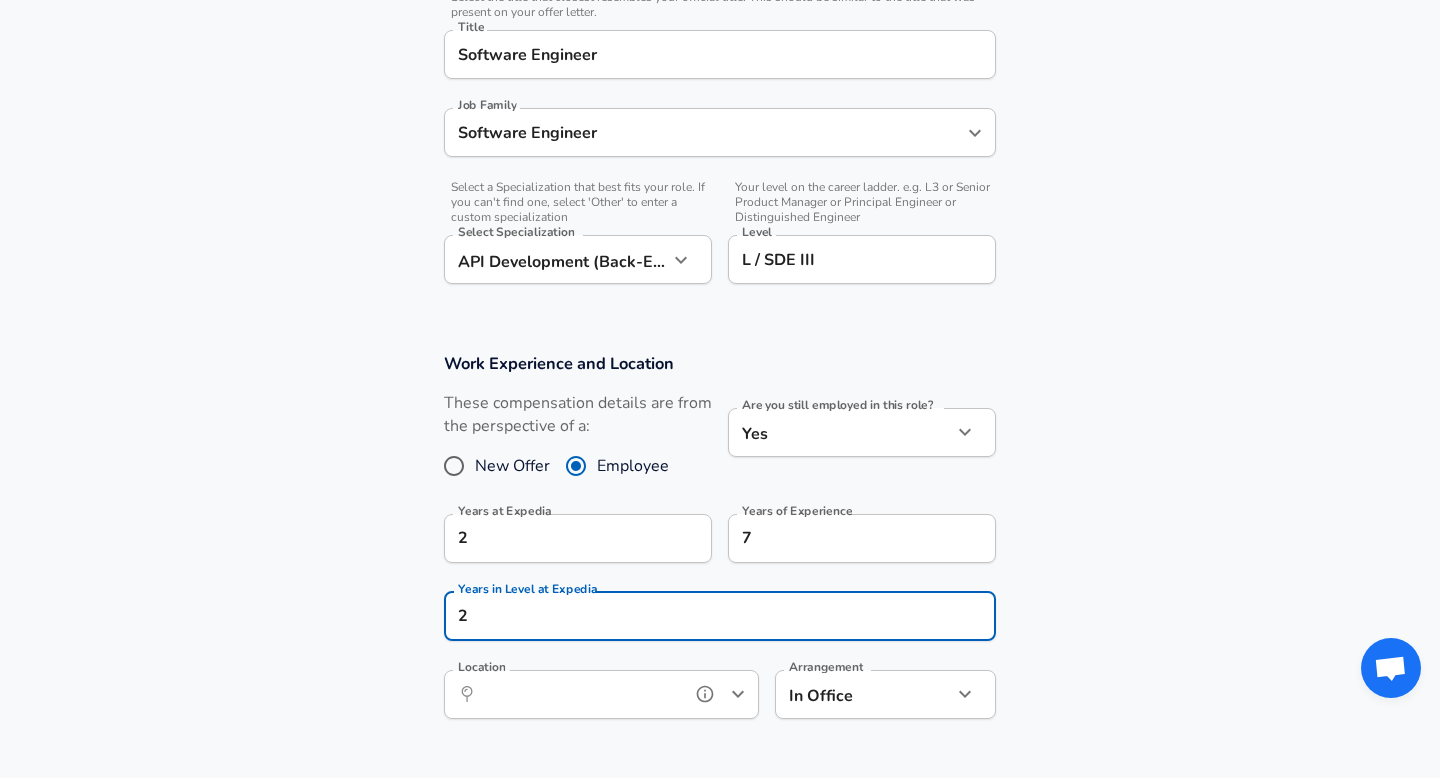 click on "Location" at bounding box center [579, 694] 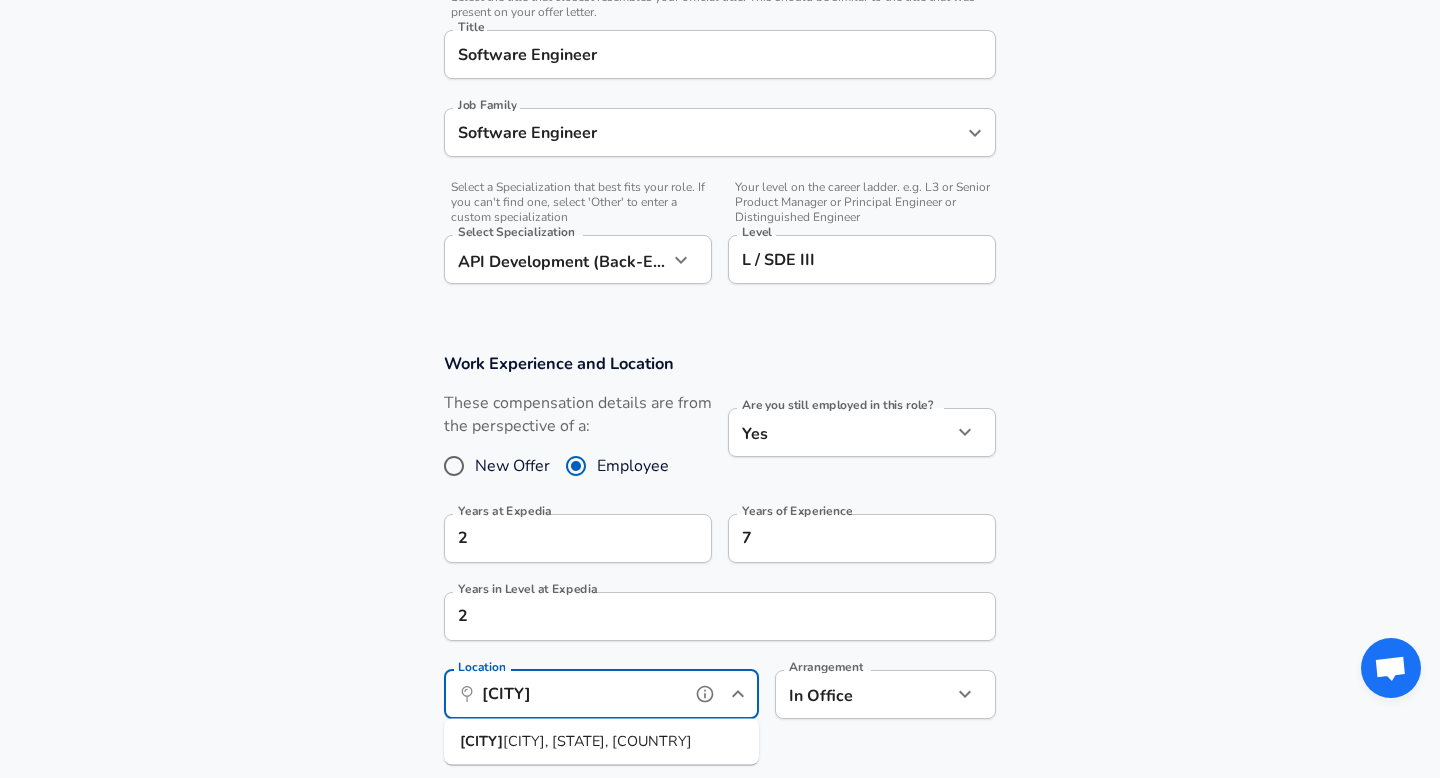 scroll, scrollTop: 600, scrollLeft: 0, axis: vertical 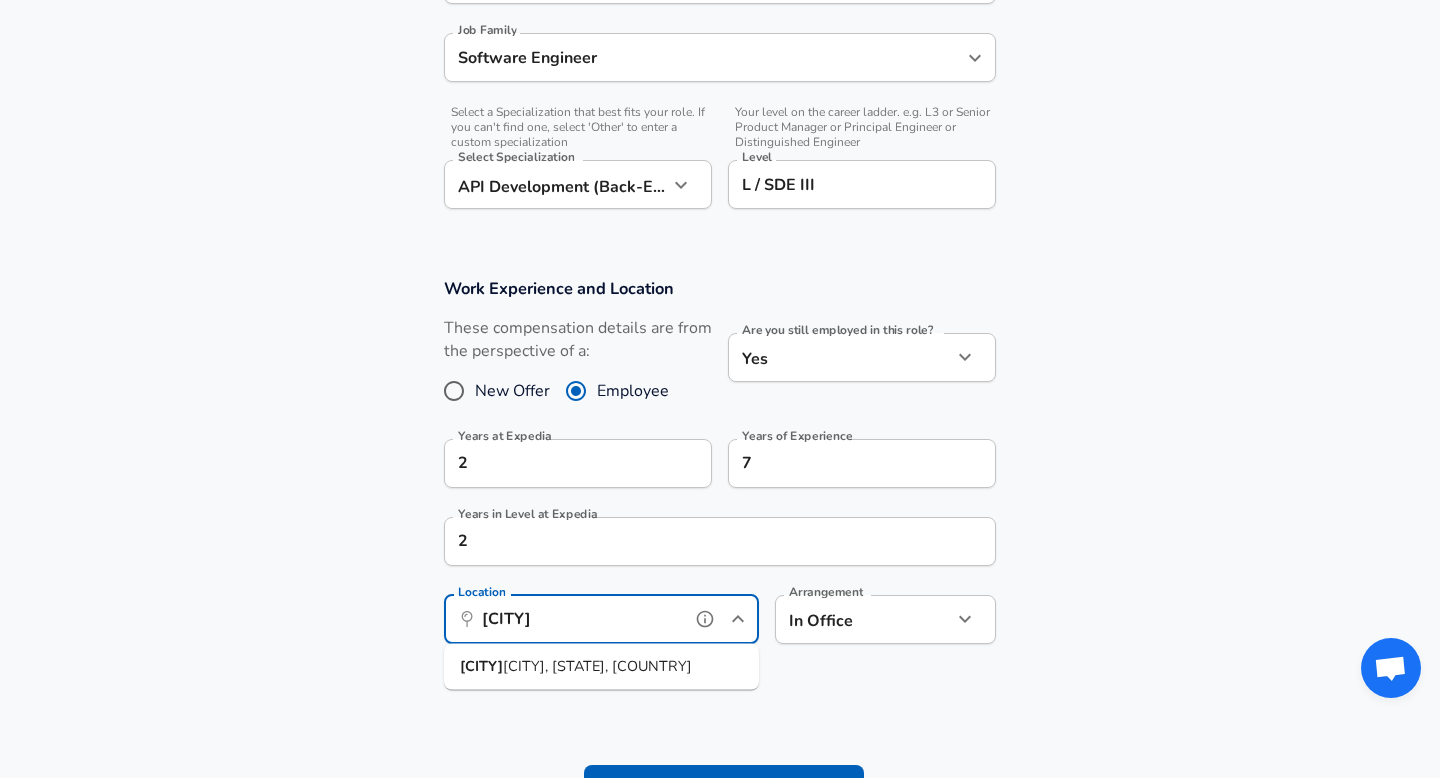 click on "[CITY], [STATE], [COUNTRY]" at bounding box center [597, 666] 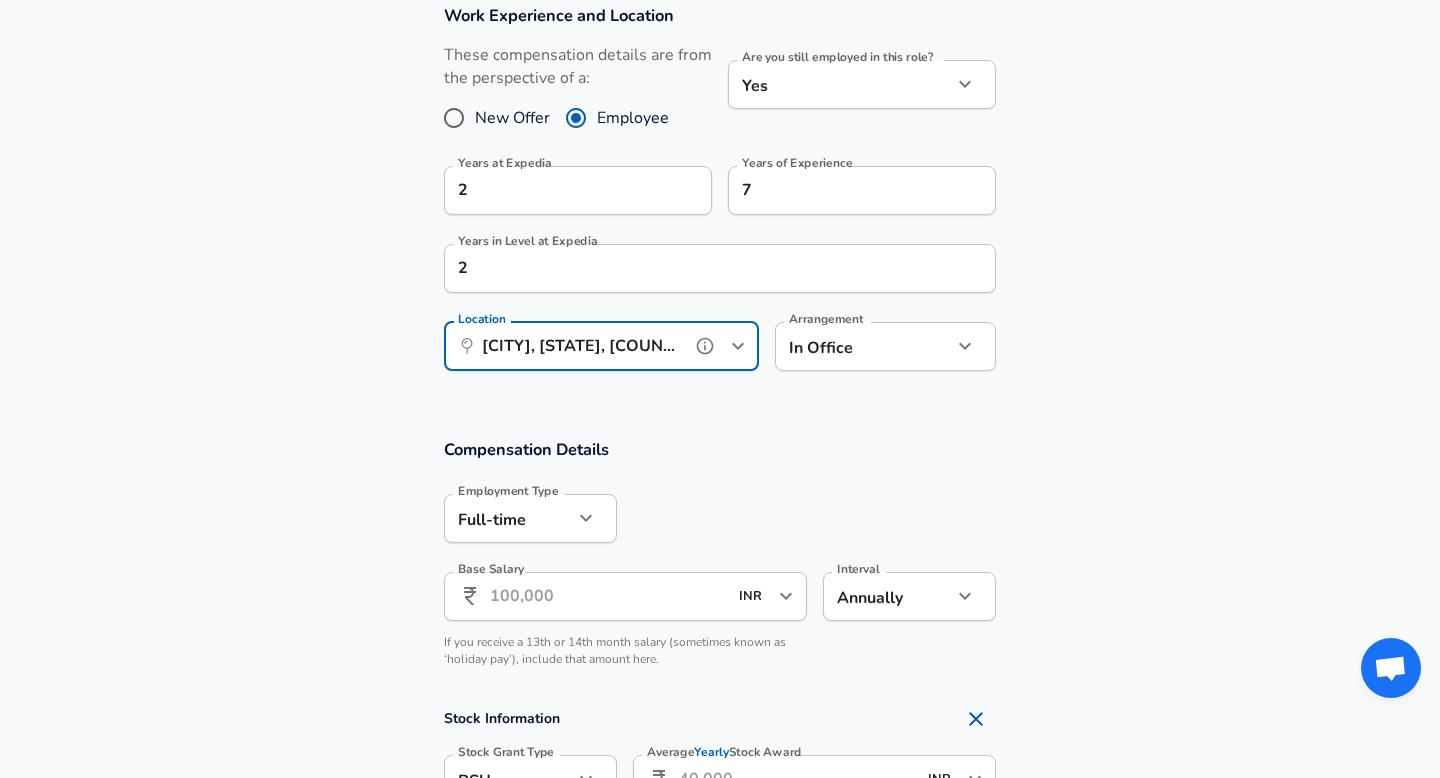 scroll, scrollTop: 922, scrollLeft: 0, axis: vertical 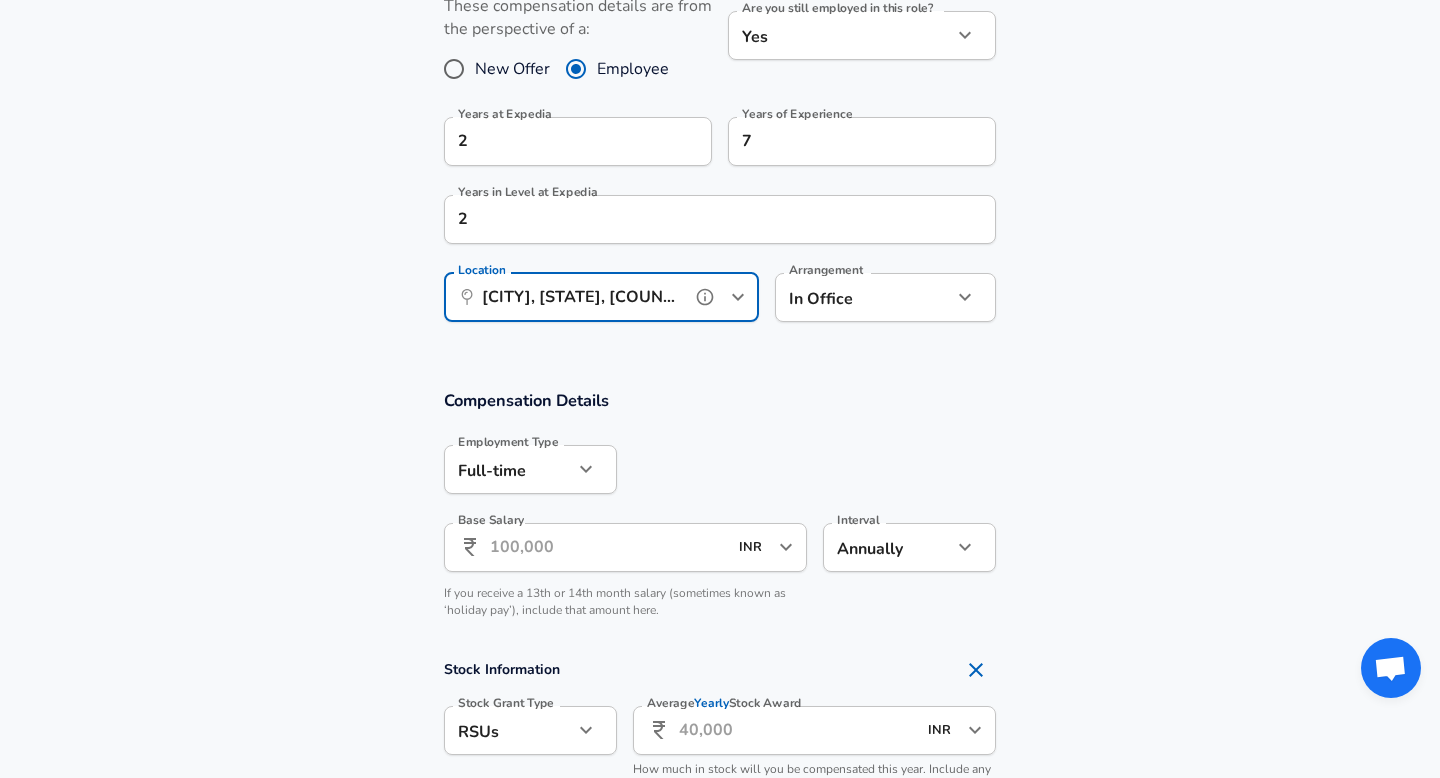 type on "[CITY], [STATE], [COUNTRY]" 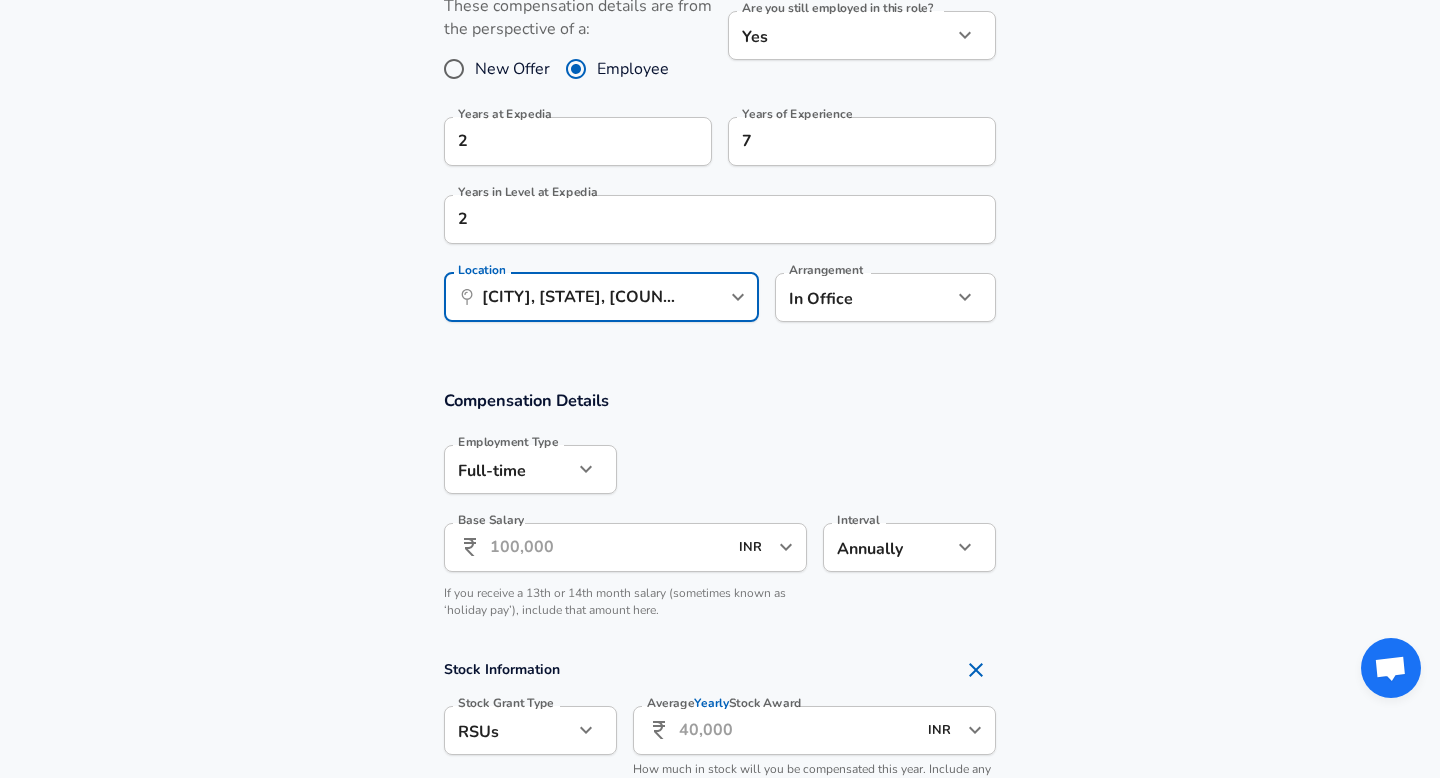 click on "Base Salary" at bounding box center (608, 547) 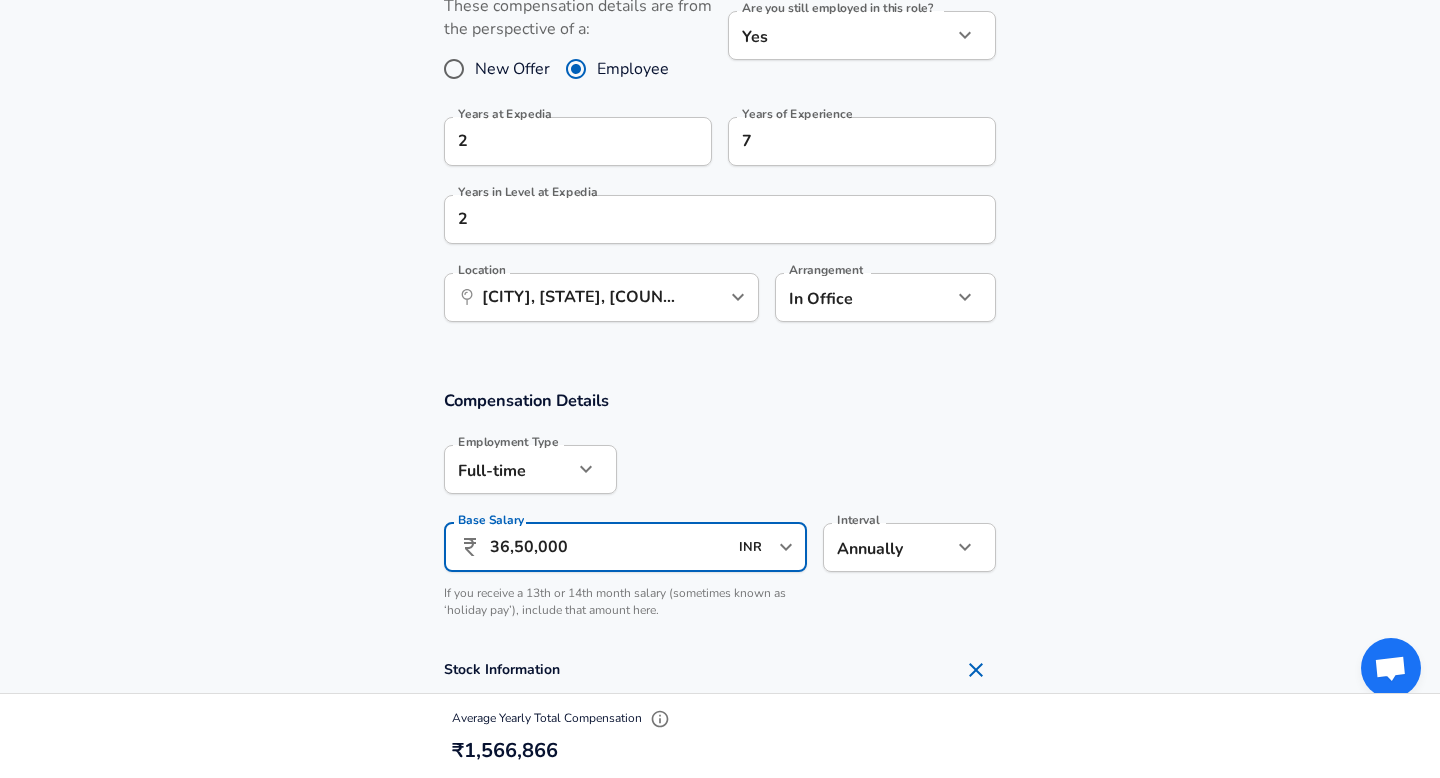 scroll, scrollTop: 0, scrollLeft: 0, axis: both 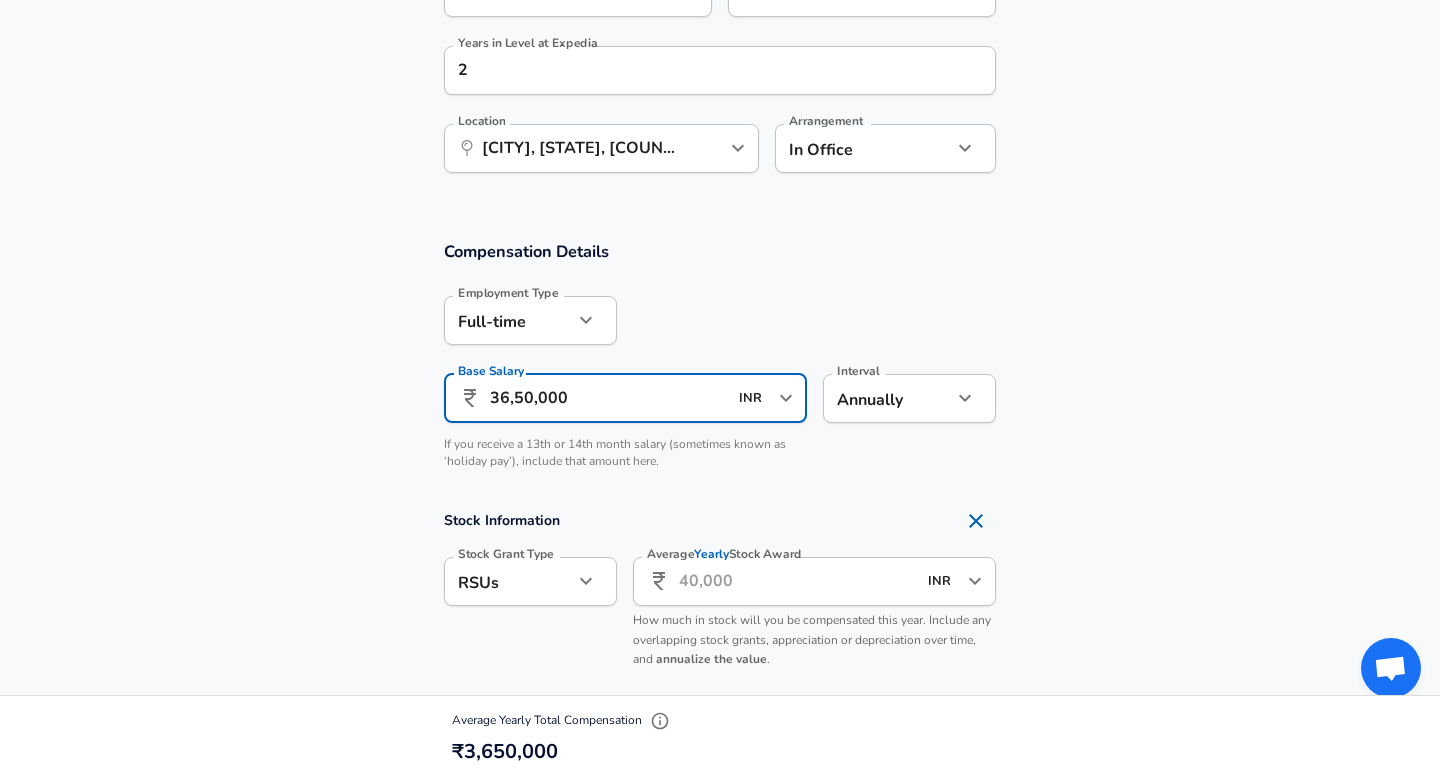 type on "36,50,000" 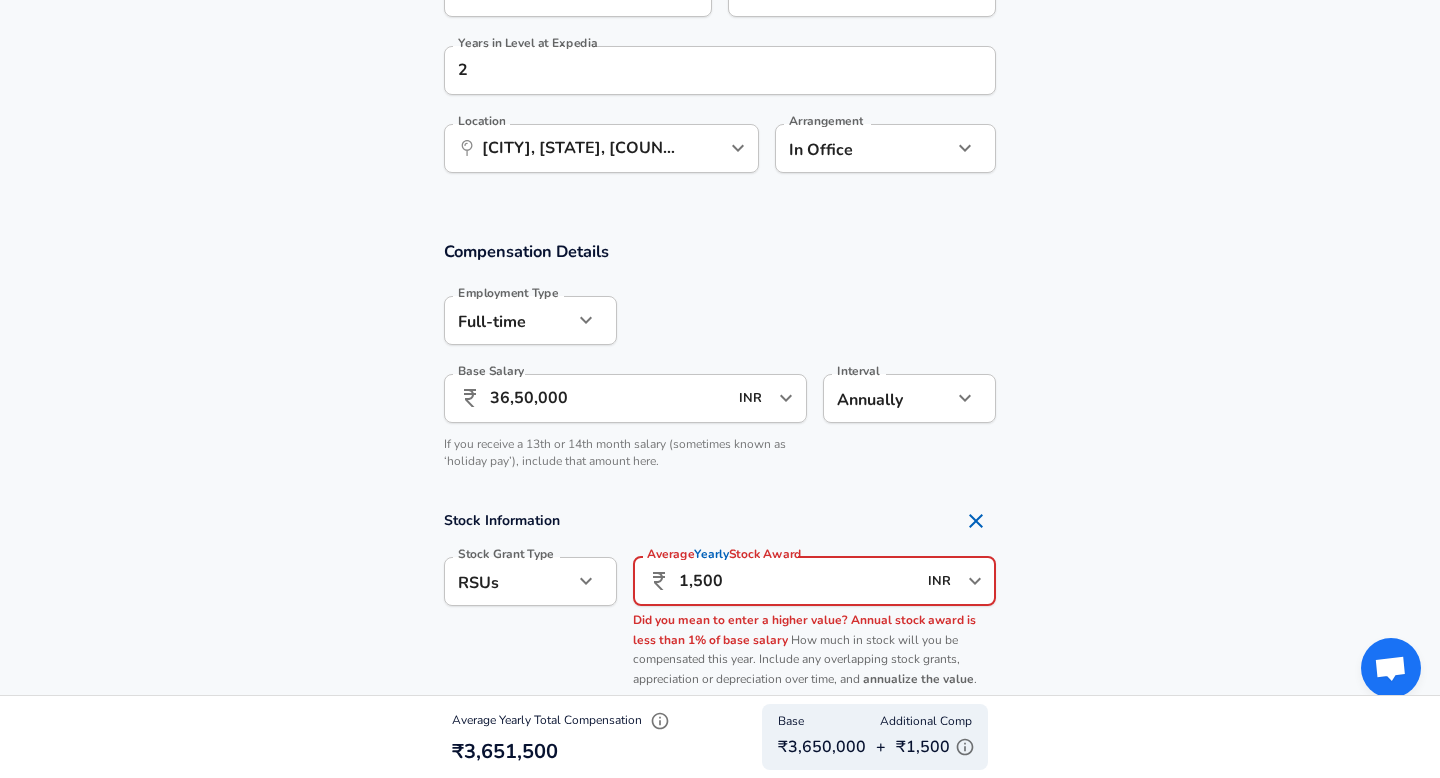click on "1,500" at bounding box center [797, 581] 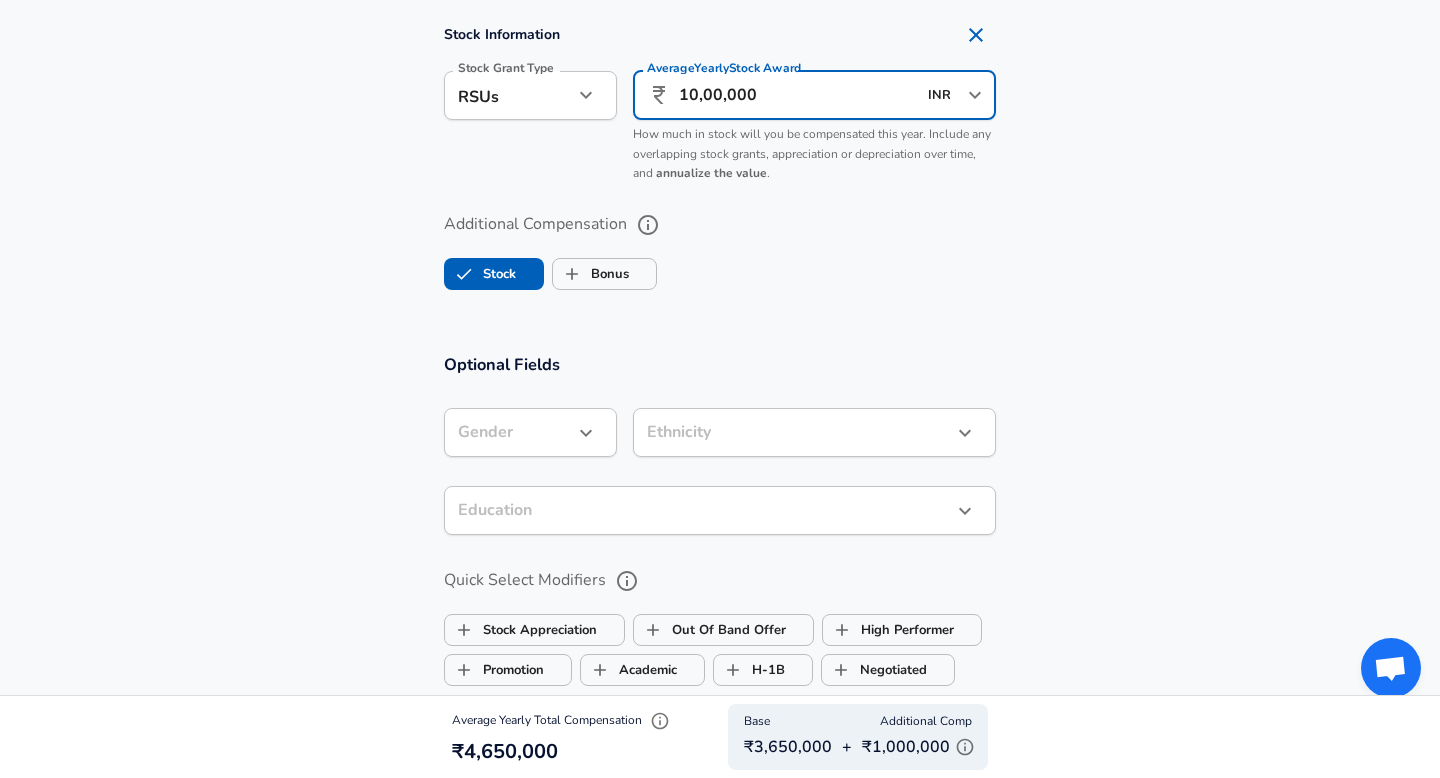scroll, scrollTop: 1563, scrollLeft: 0, axis: vertical 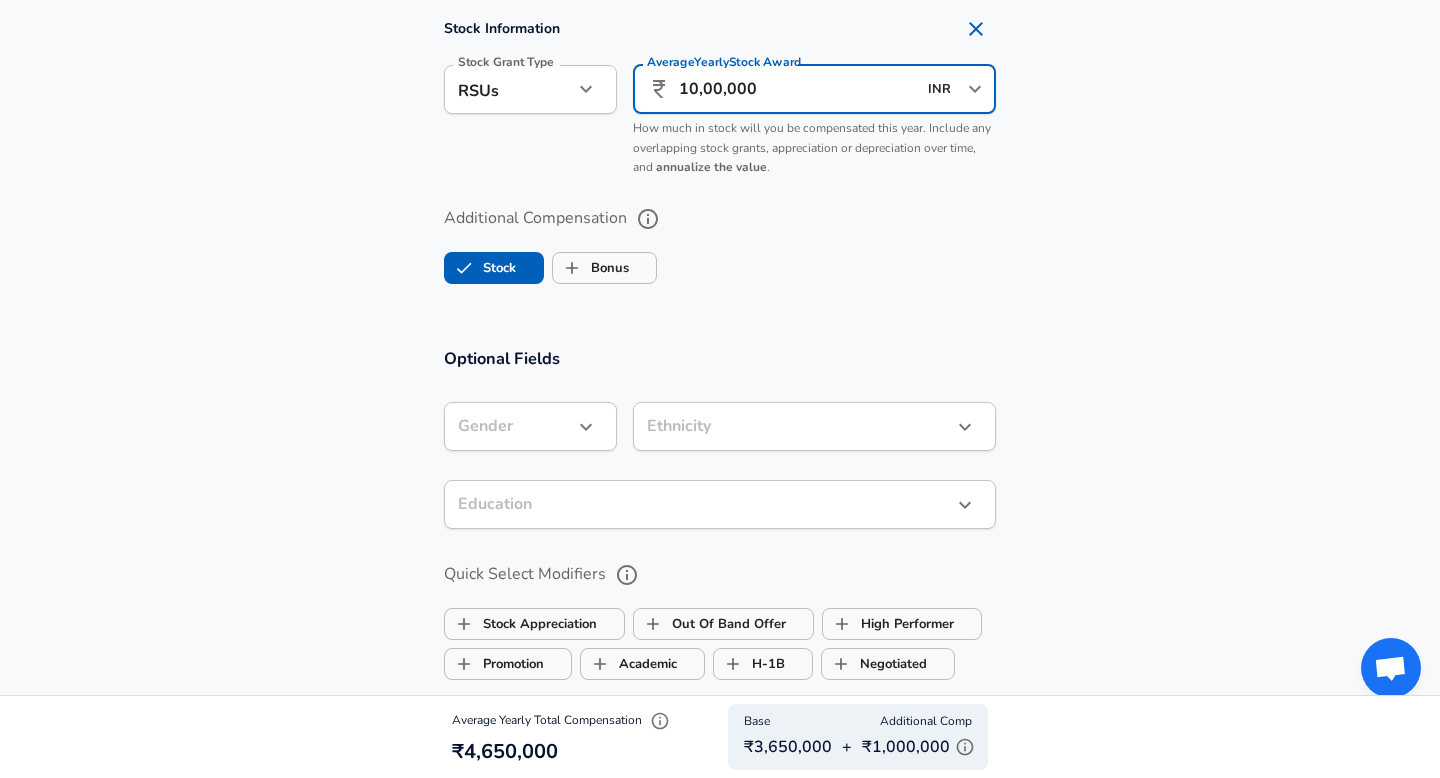 type on "10,00,000" 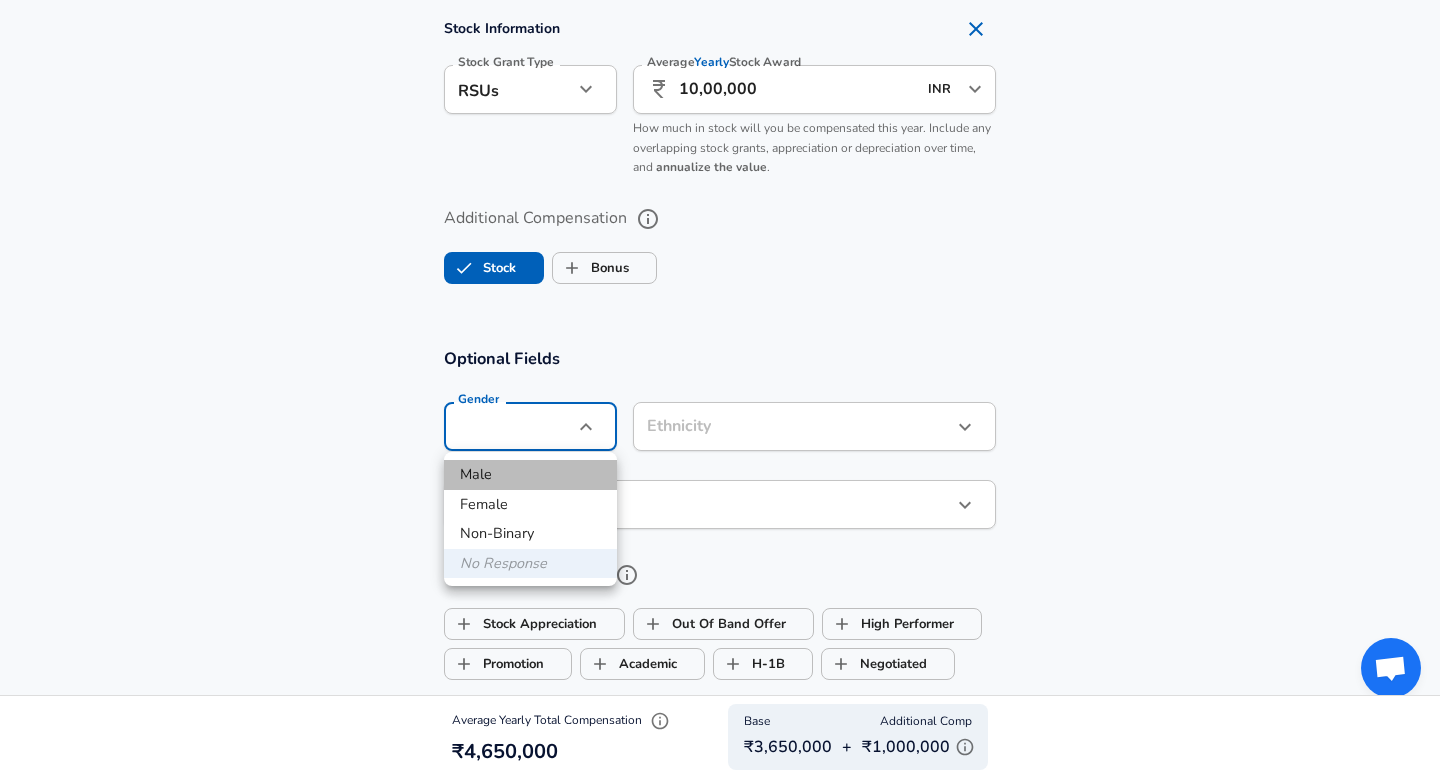click on "Male" at bounding box center [530, 475] 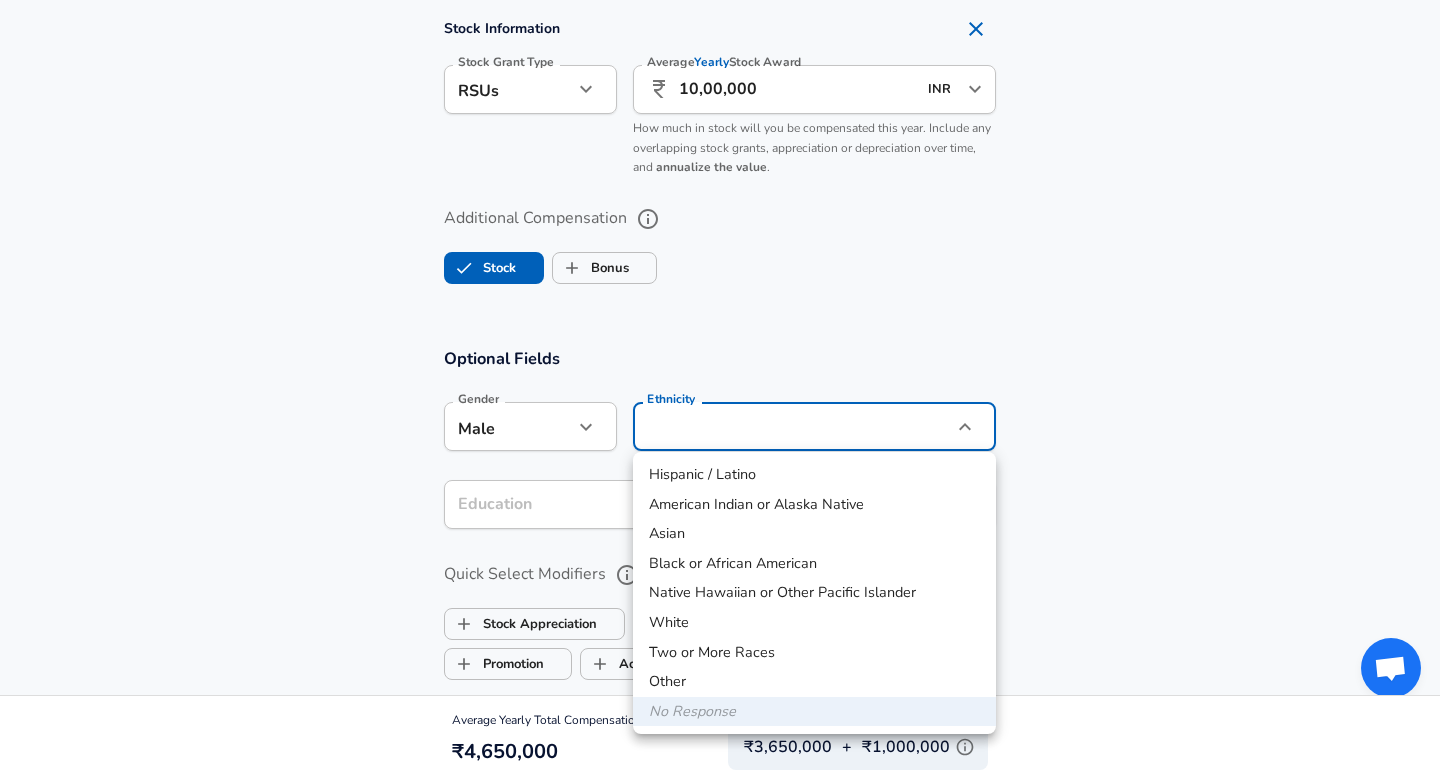click on "Years in Level at Expedia" at bounding box center [720, -1174] 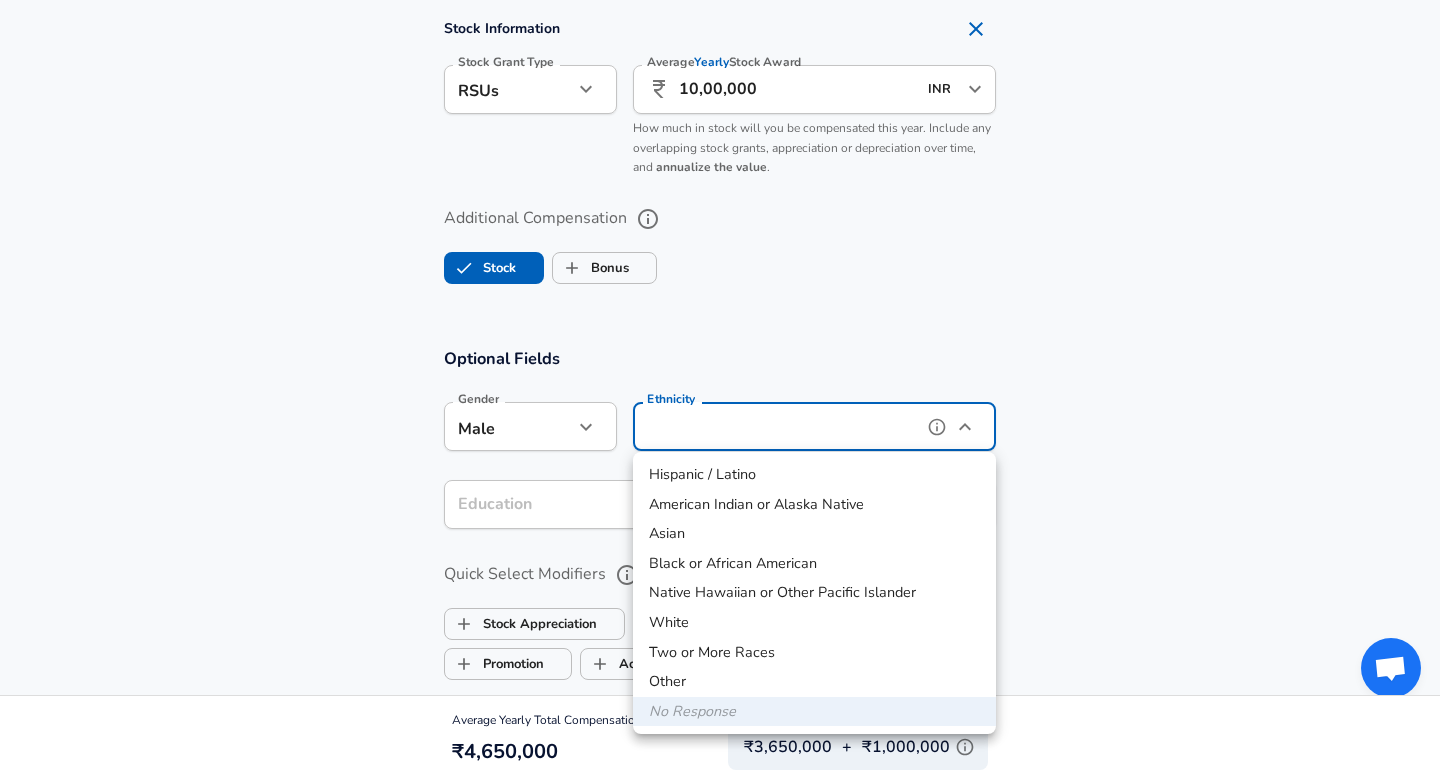type on "Asian" 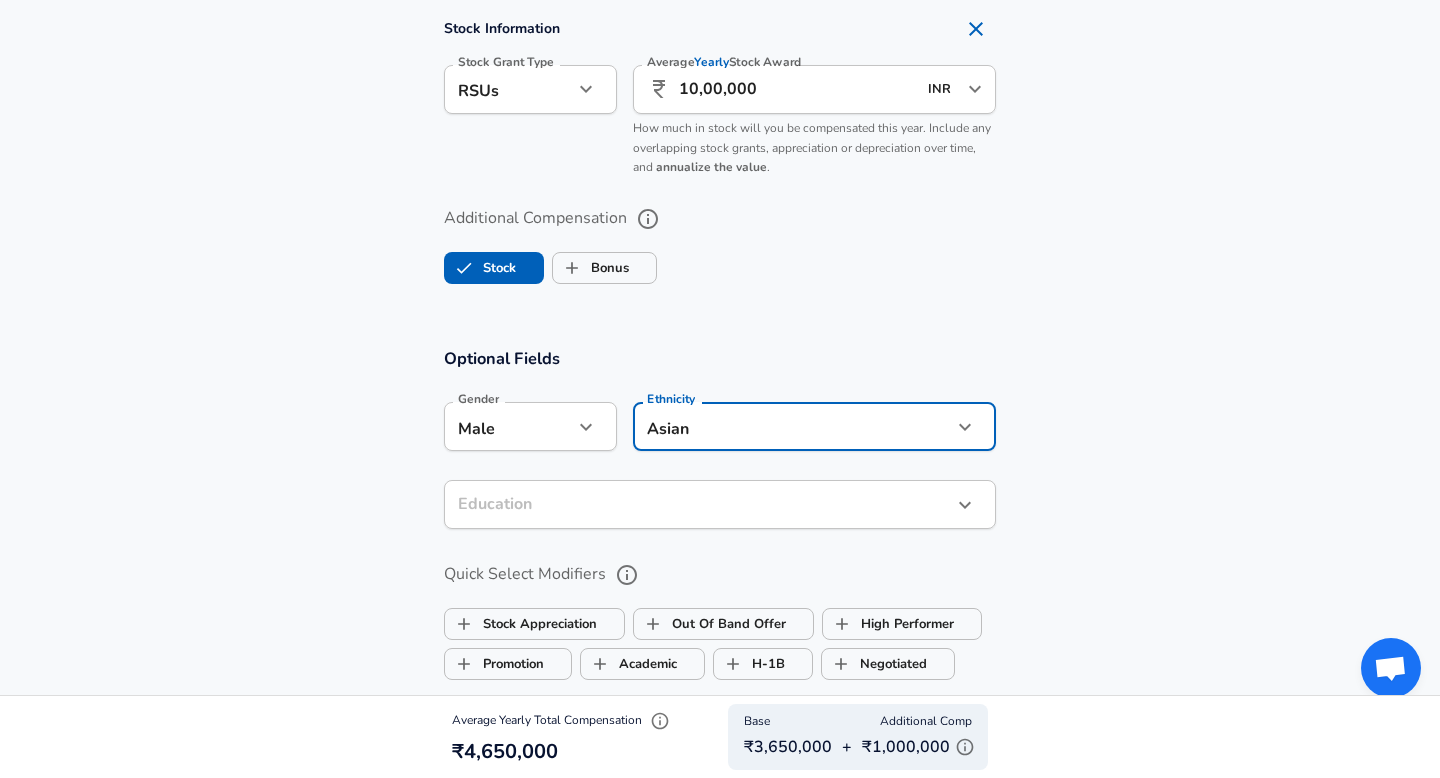 click on "Years in Level at Expedia" at bounding box center (720, -1174) 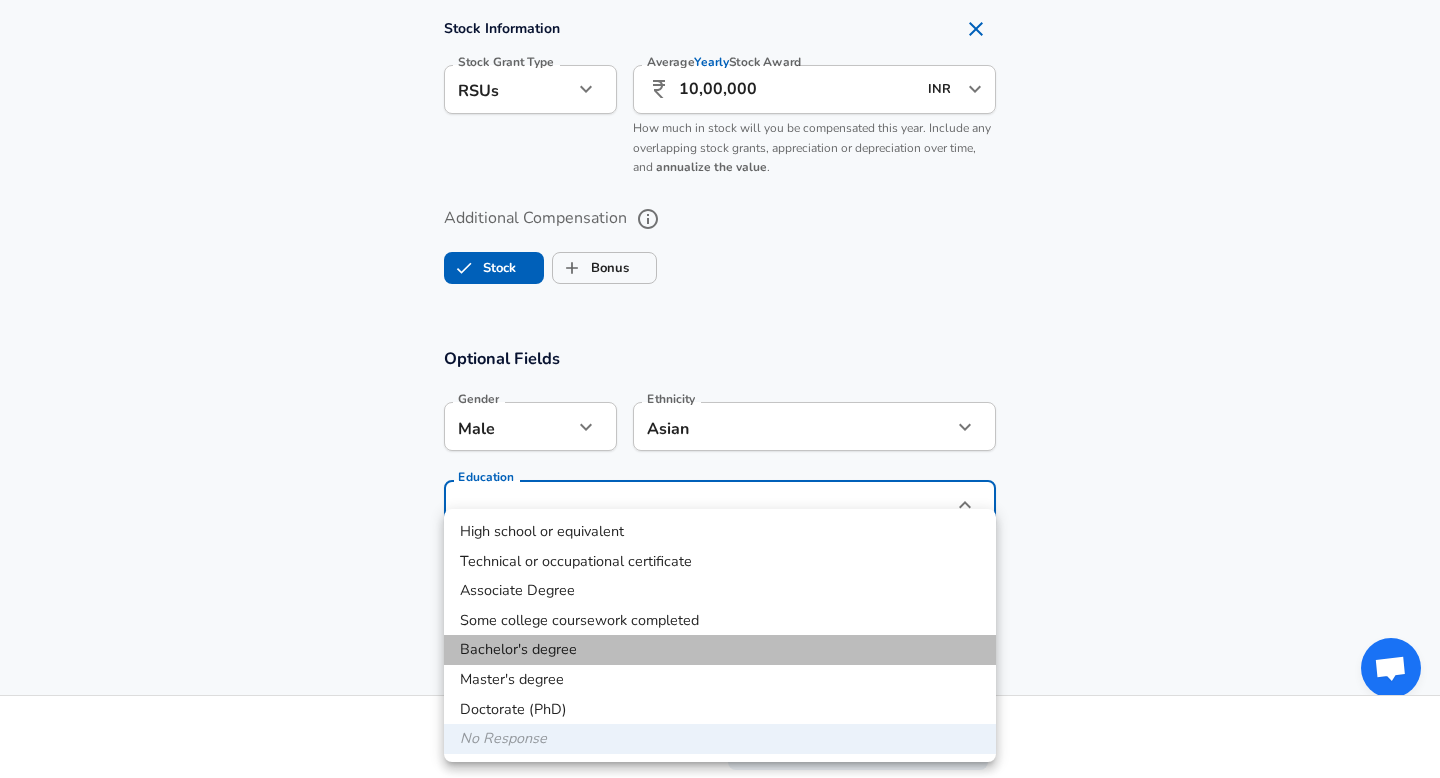 click on "Bachelor's degree" at bounding box center [720, 650] 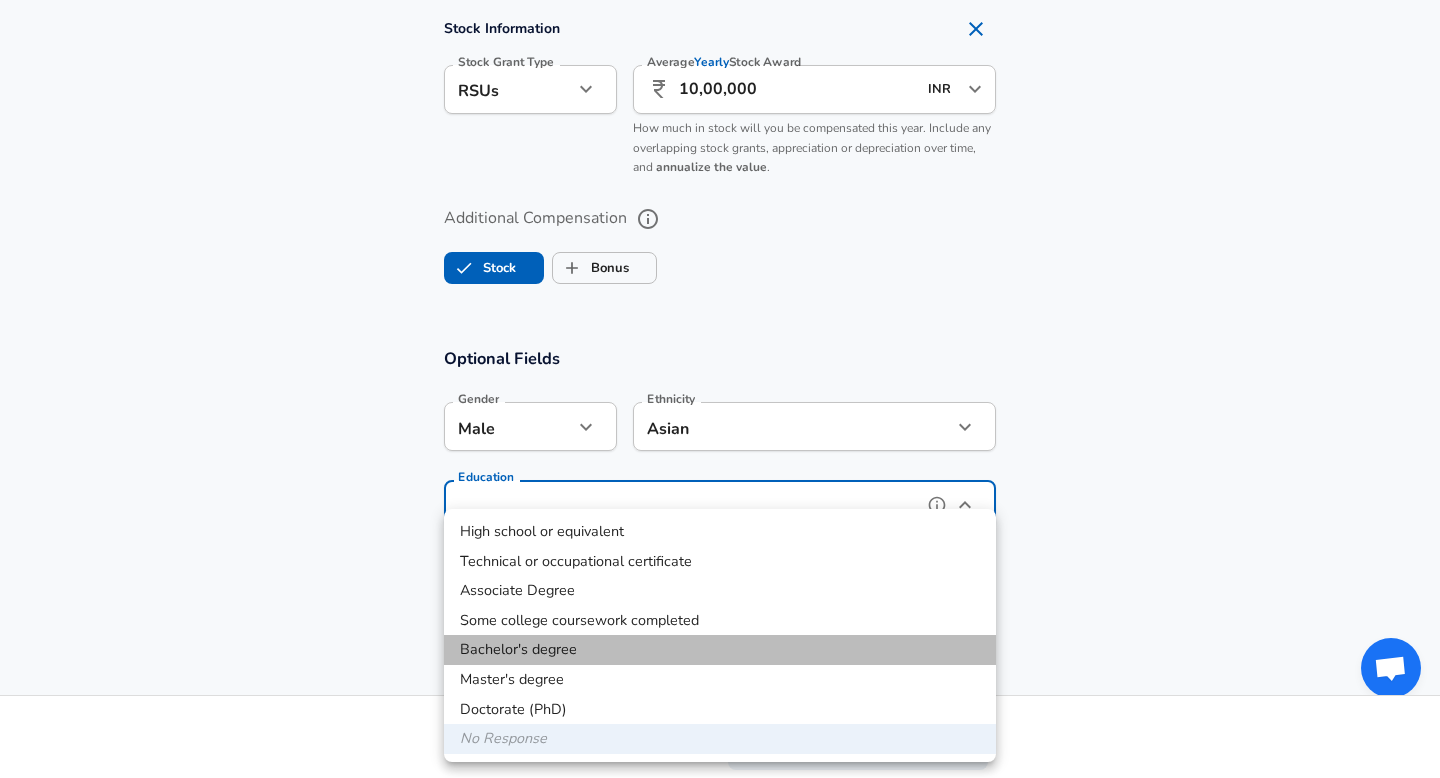 type on "Bachelors degree" 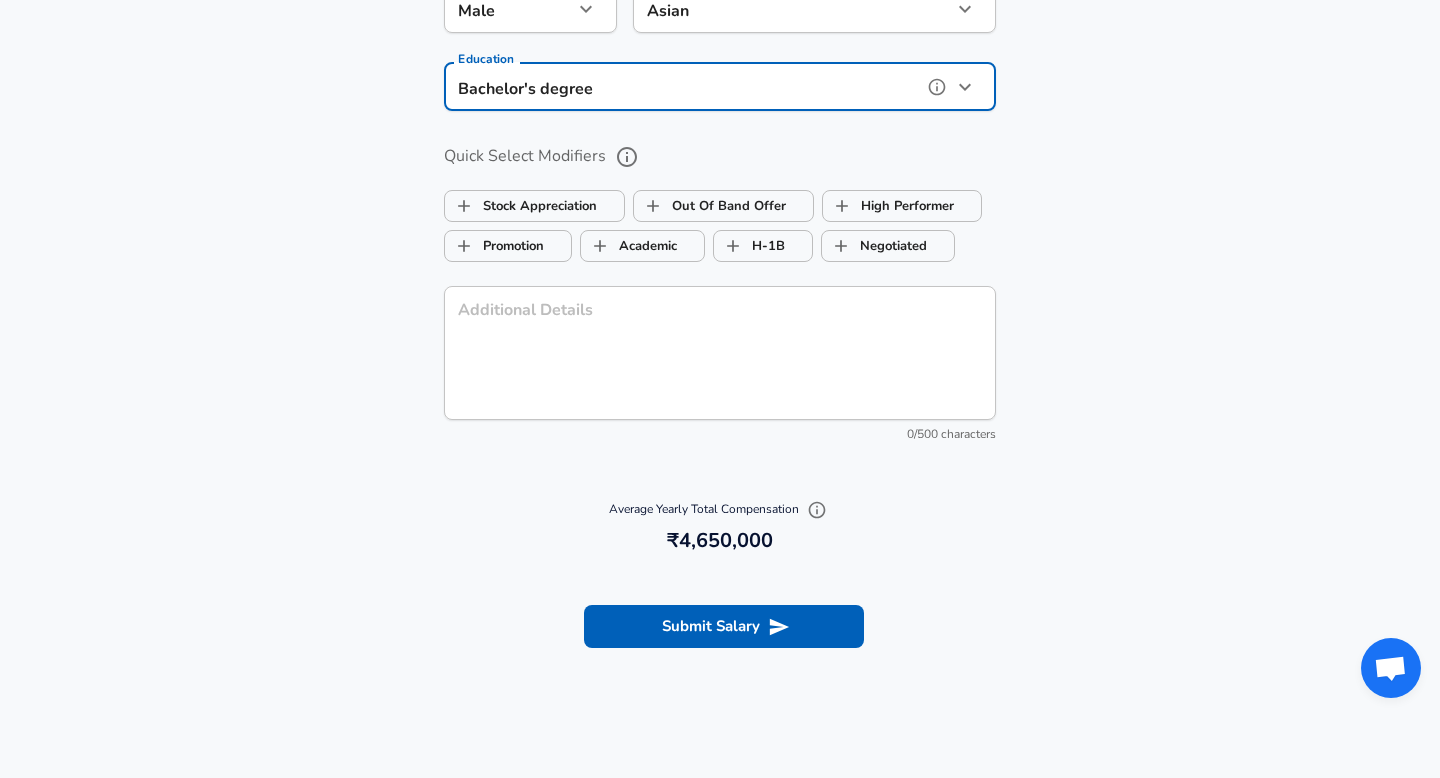 scroll, scrollTop: 2008, scrollLeft: 0, axis: vertical 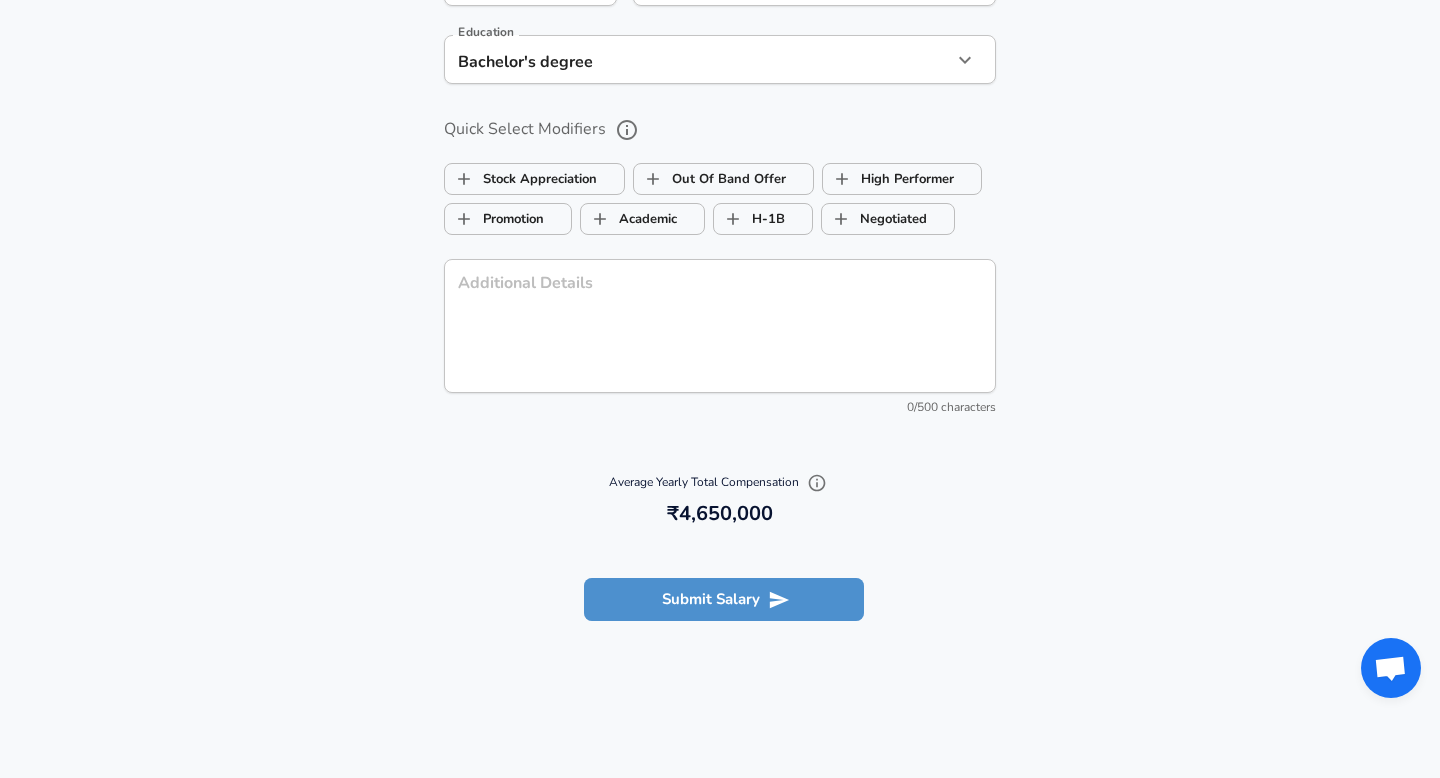 drag, startPoint x: 645, startPoint y: 593, endPoint x: 224, endPoint y: 357, distance: 482.63547 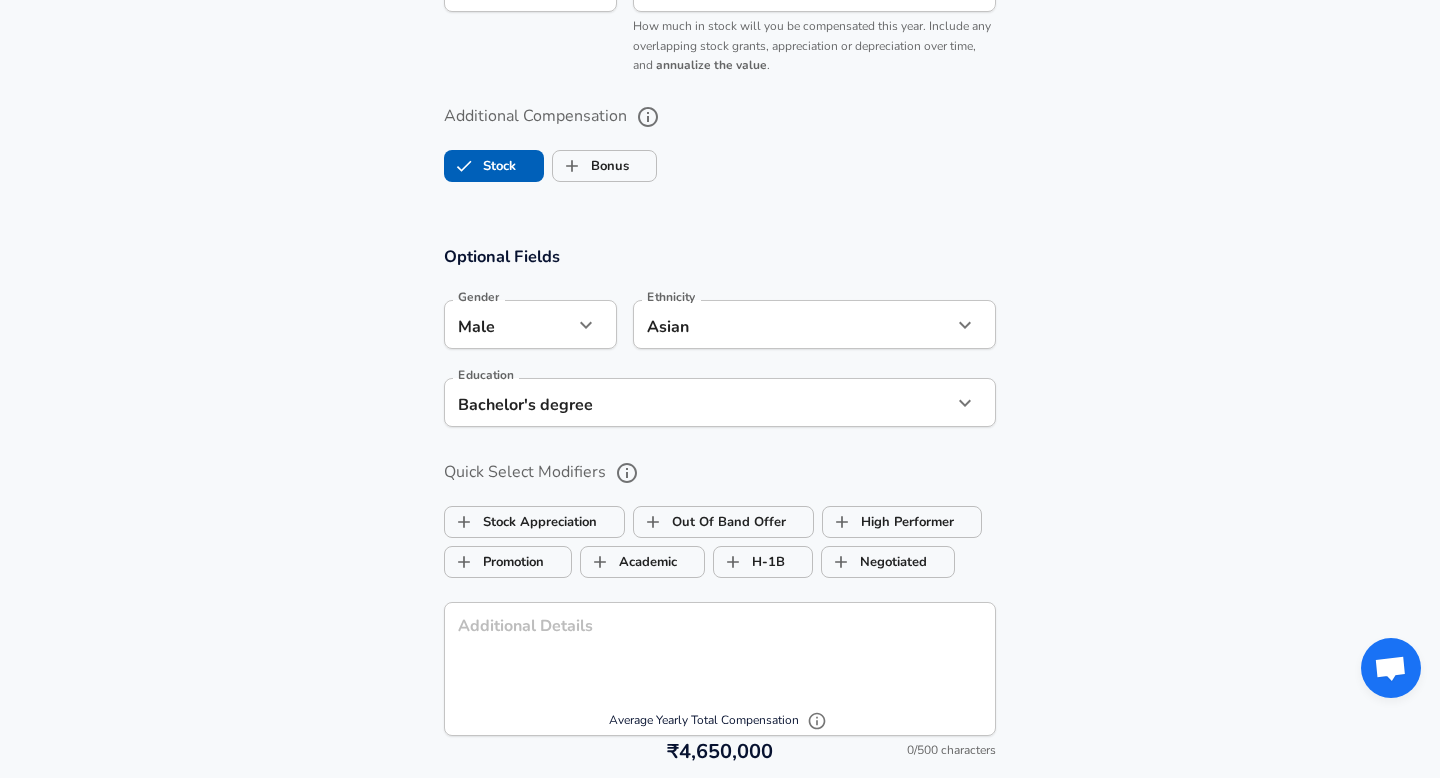 scroll, scrollTop: 1917, scrollLeft: 0, axis: vertical 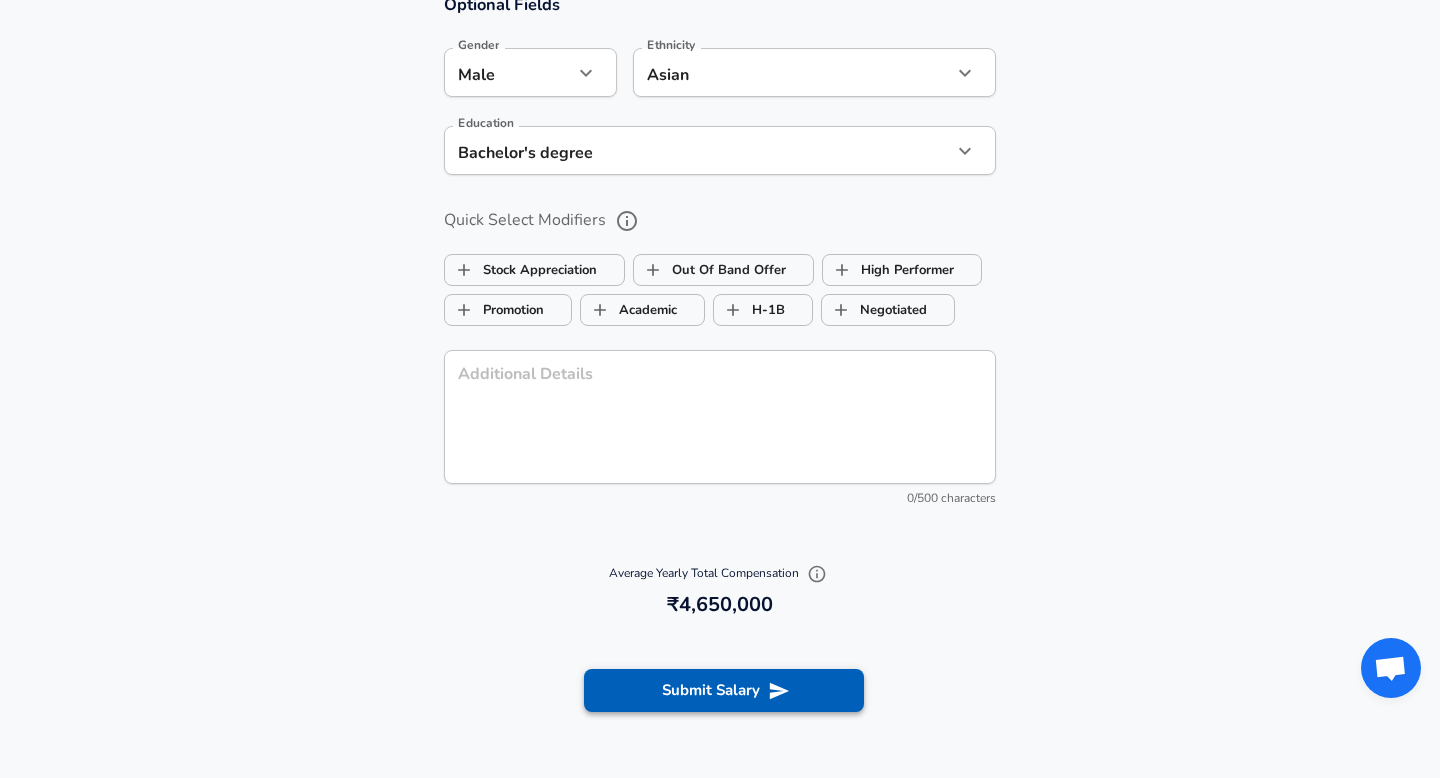 click on "Submit Salary" at bounding box center (724, 690) 